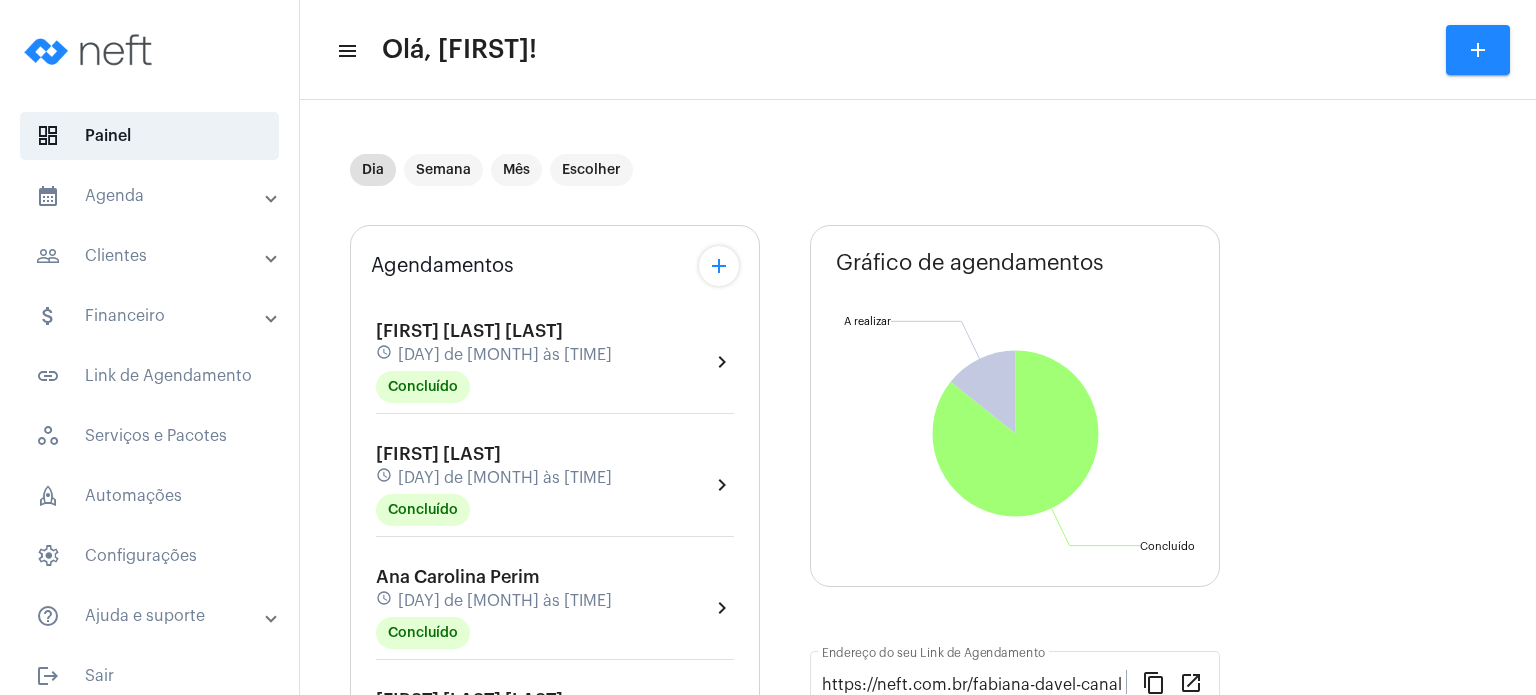 scroll, scrollTop: 0, scrollLeft: 0, axis: both 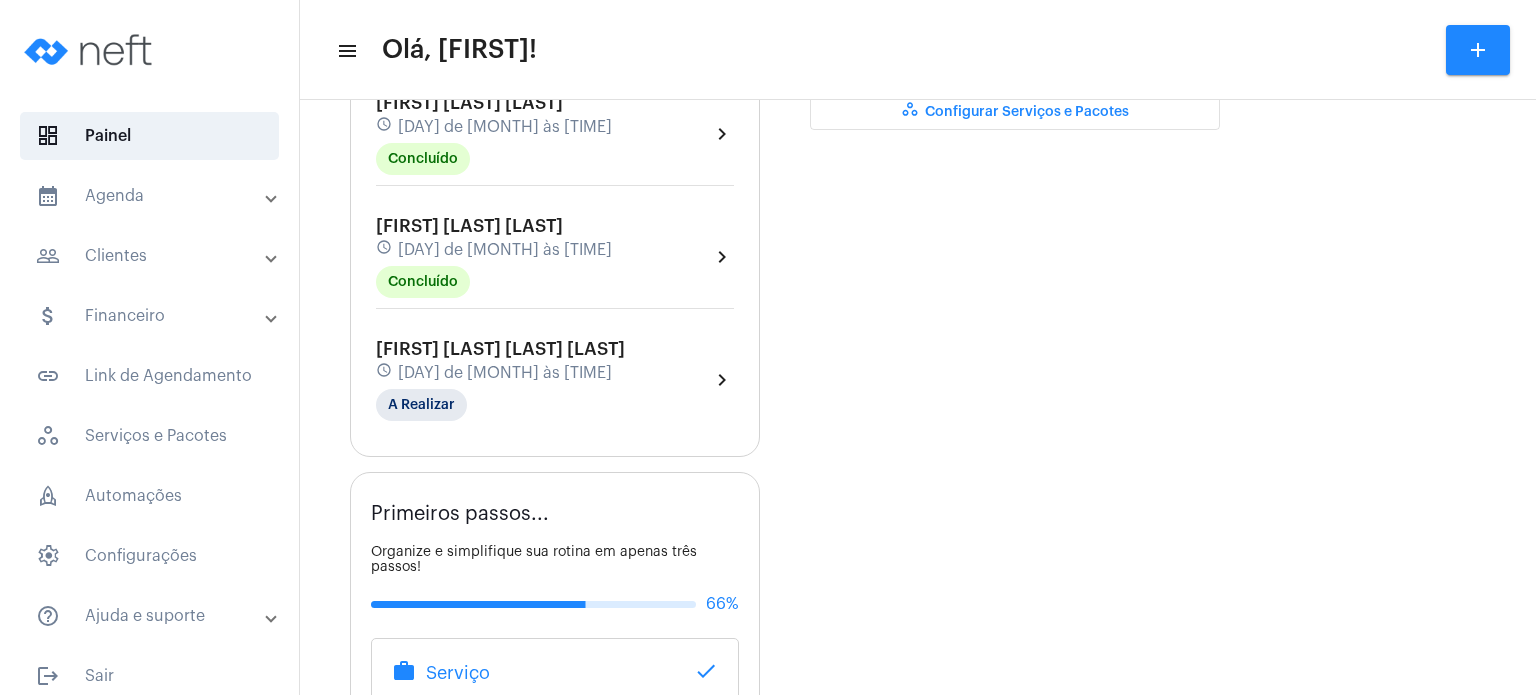 click on "[FIRST] [LAST] [LAST]" 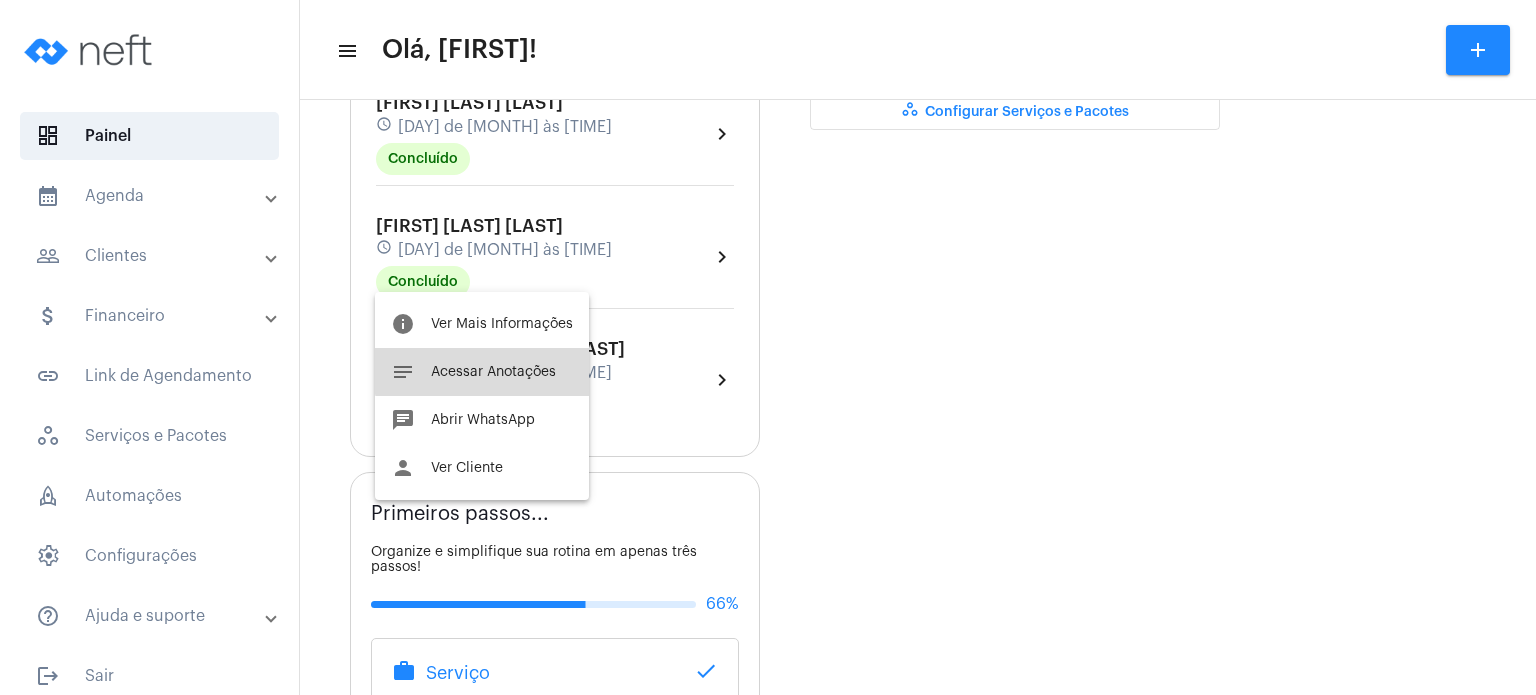 click on "Acessar Anotações" at bounding box center [493, 372] 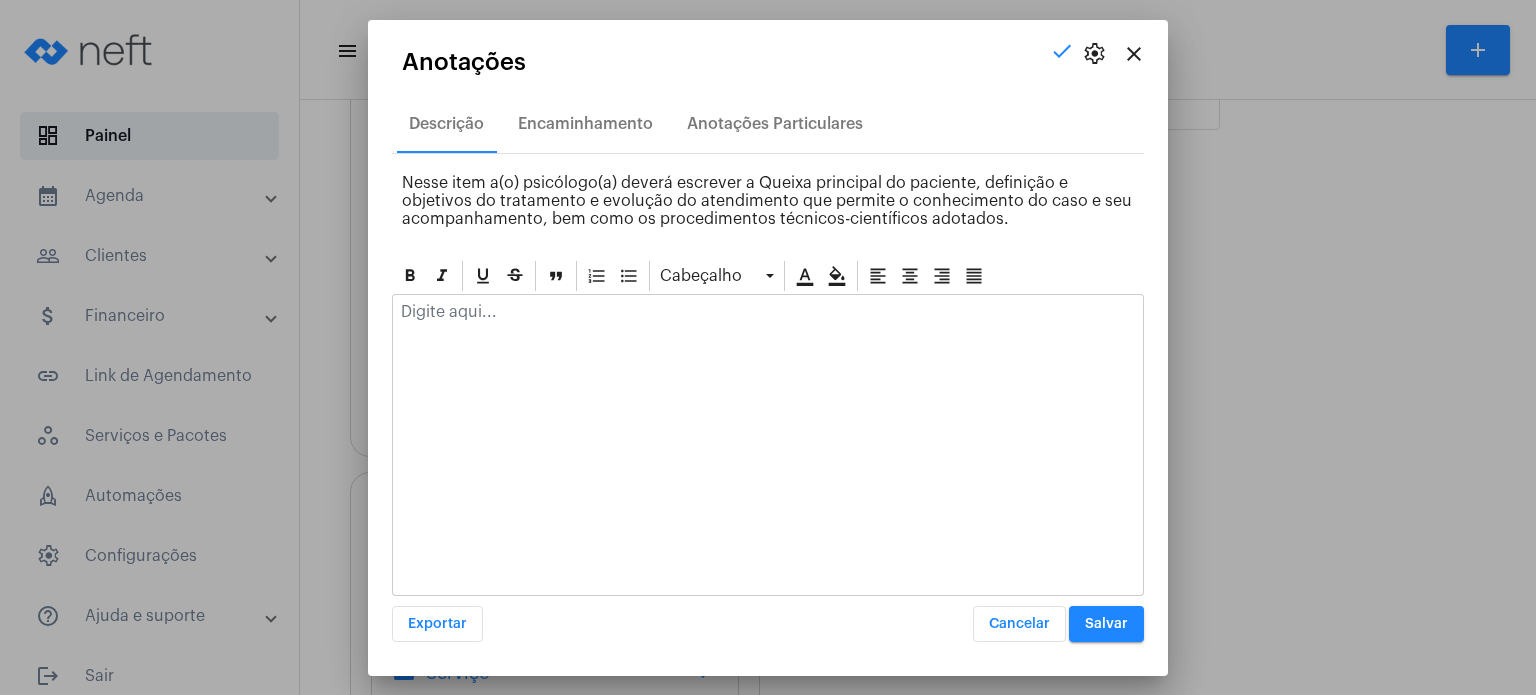 click 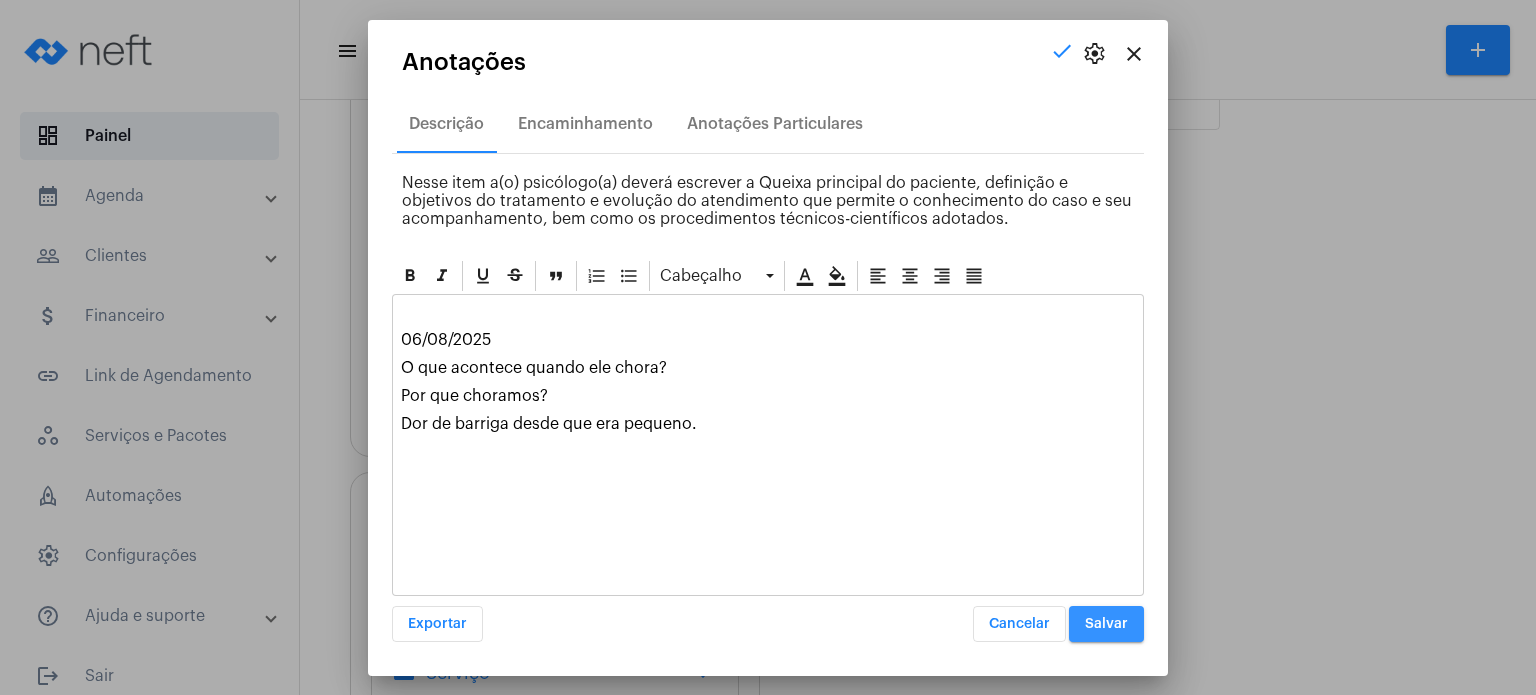 click on "Salvar" at bounding box center (1106, 624) 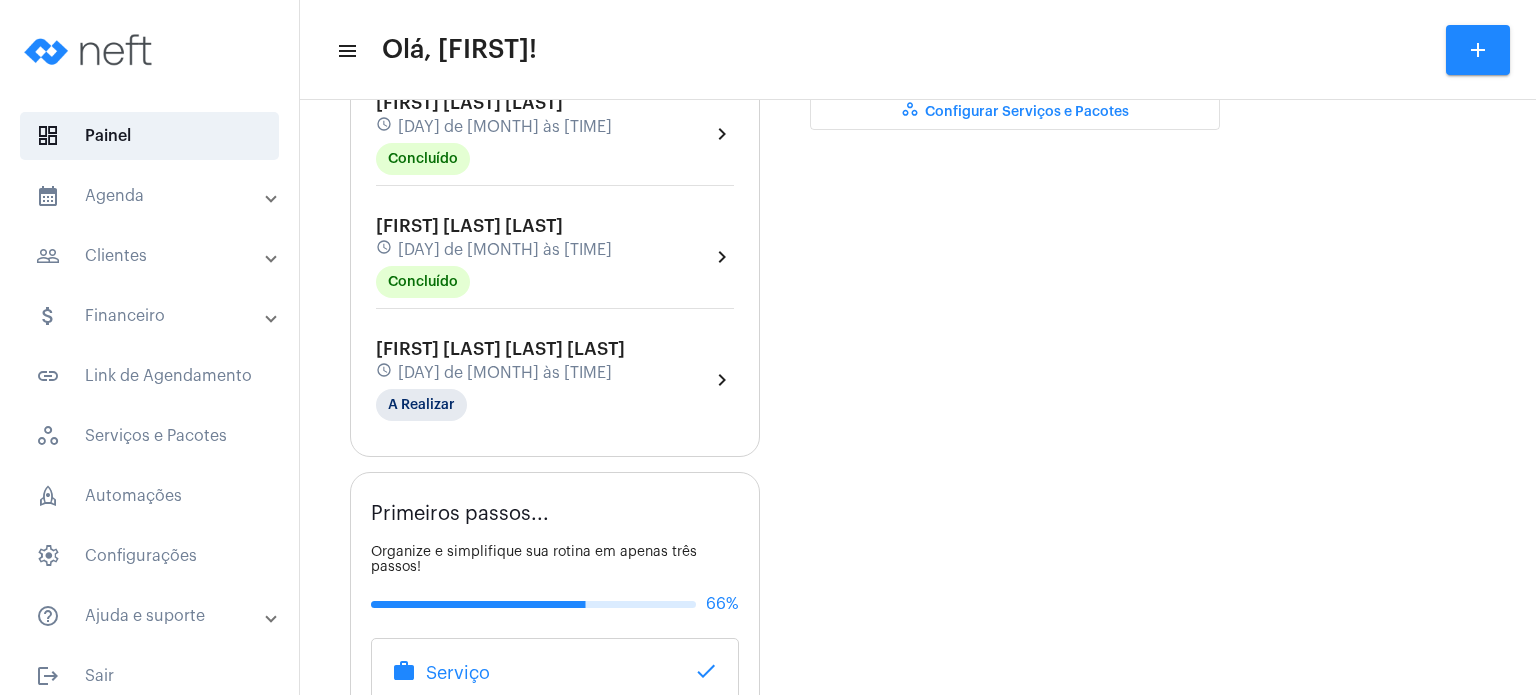 click on "calendar_month_outlined  Agenda" at bounding box center [151, 196] 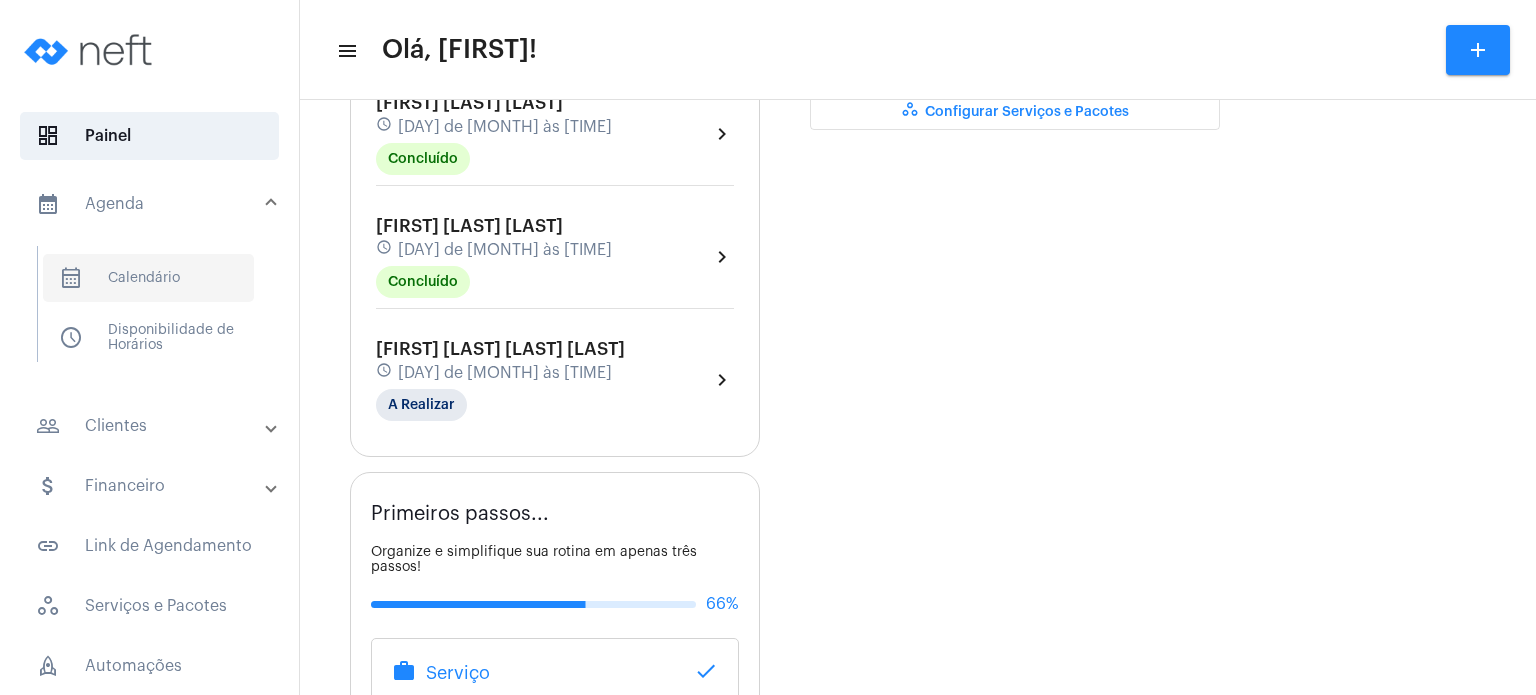 click on "calendar_month_outlined   Calendário" at bounding box center [148, 278] 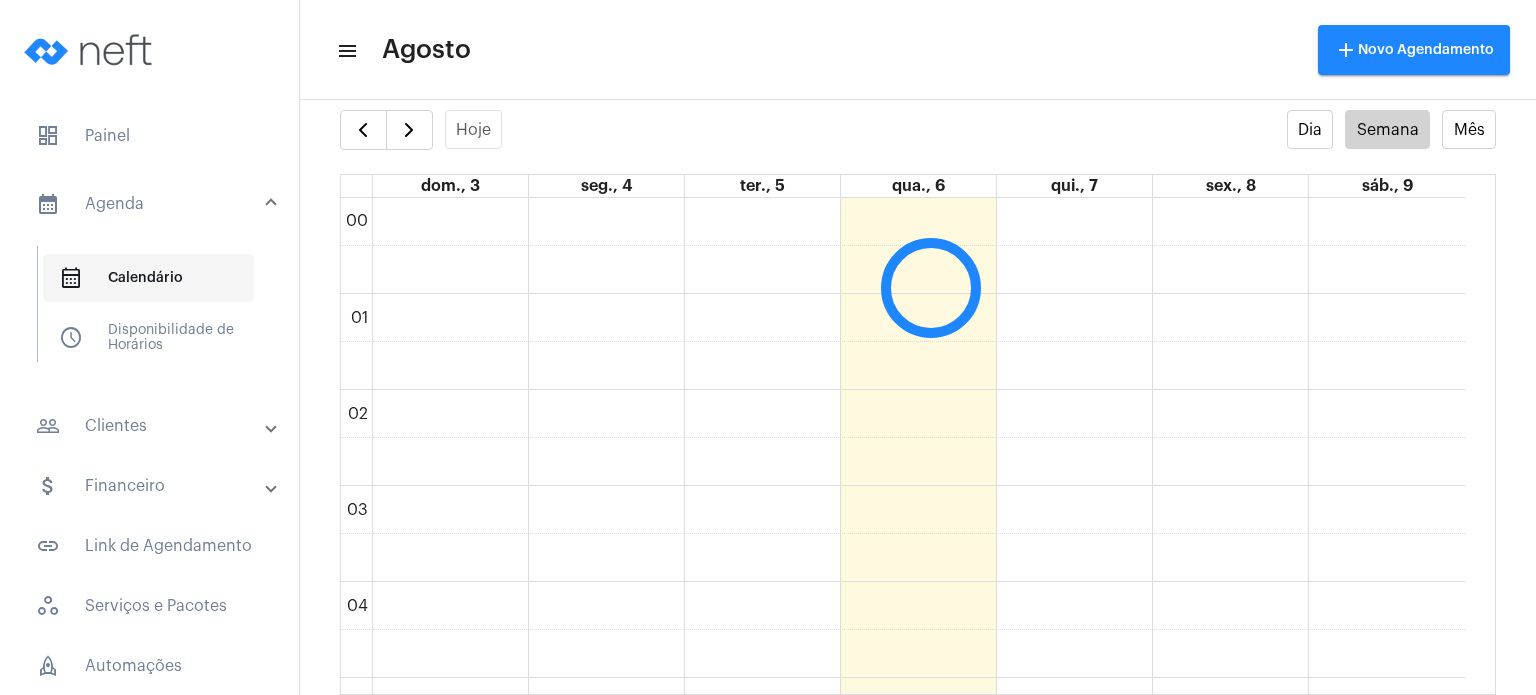 scroll, scrollTop: 40, scrollLeft: 0, axis: vertical 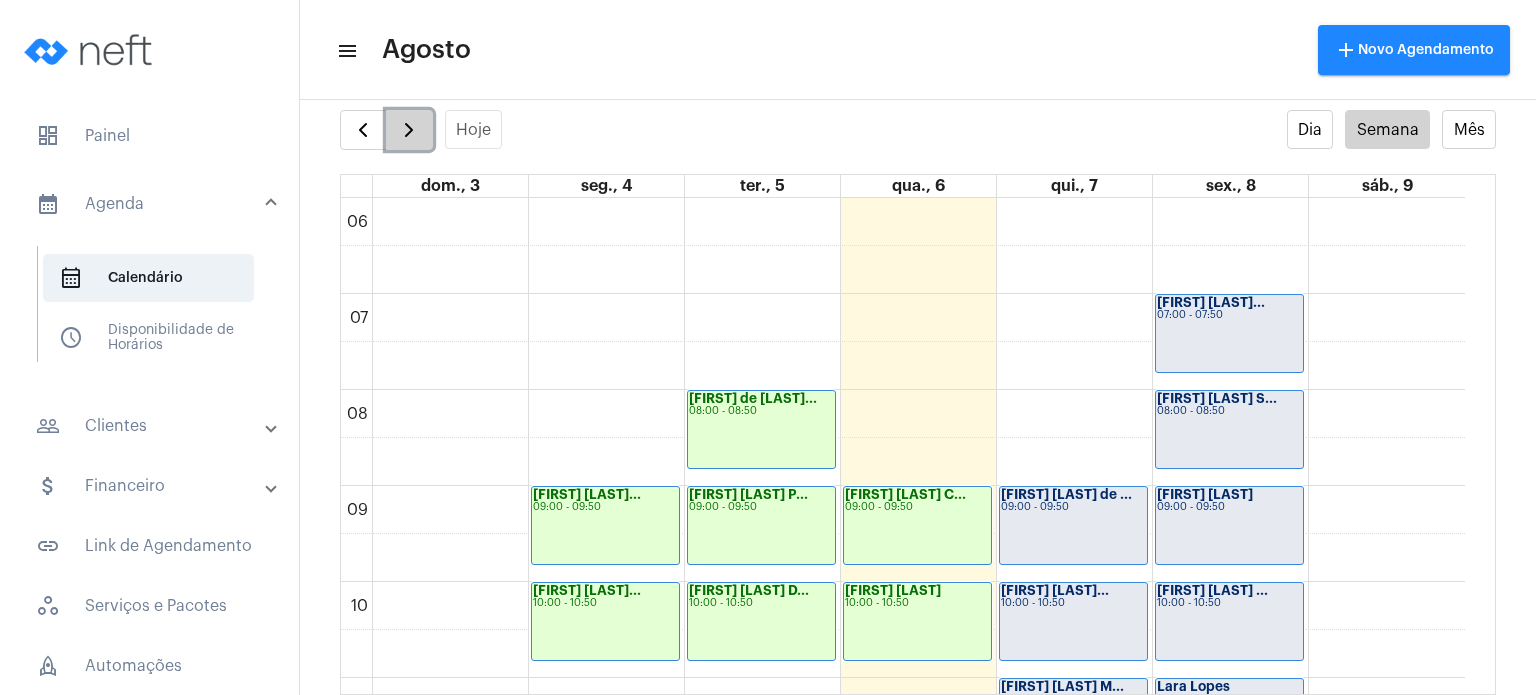click 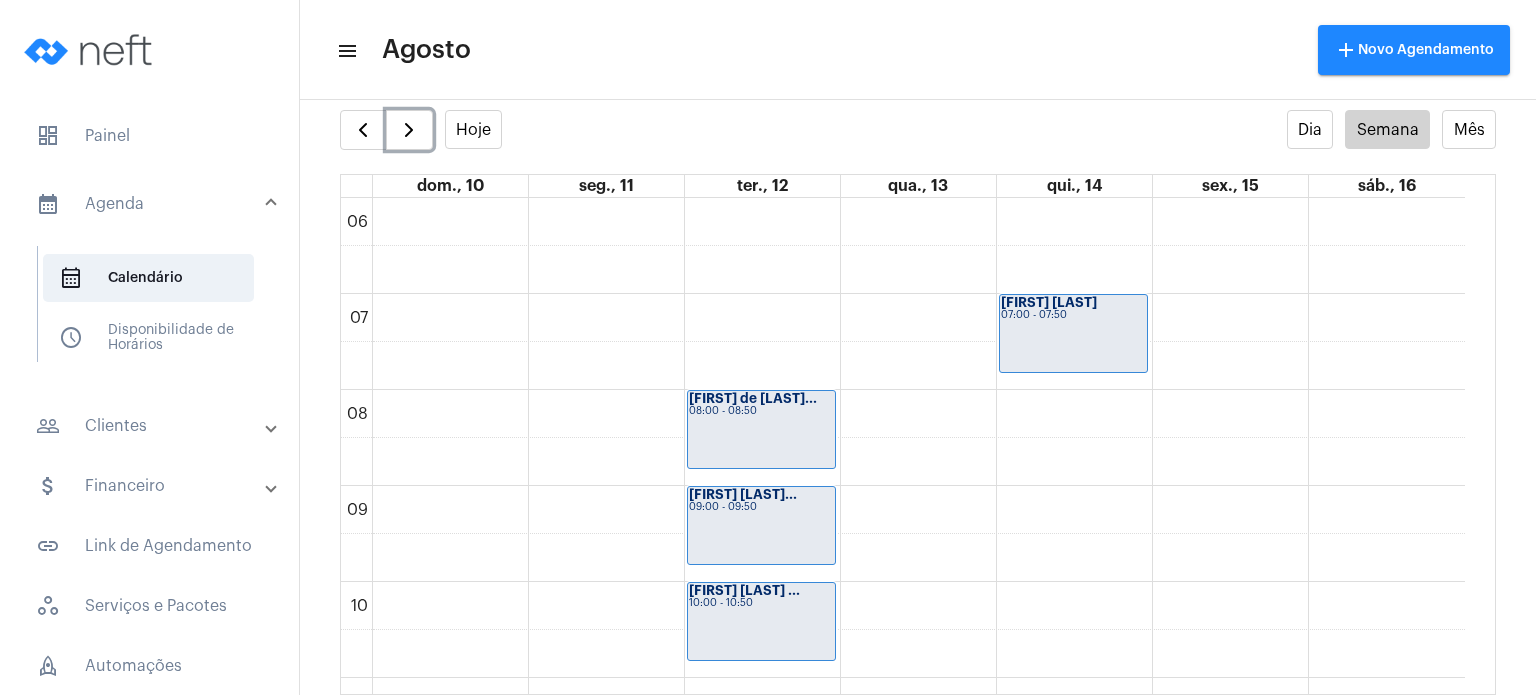 drag, startPoint x: 1462, startPoint y: 379, endPoint x: 1492, endPoint y: 451, distance: 78 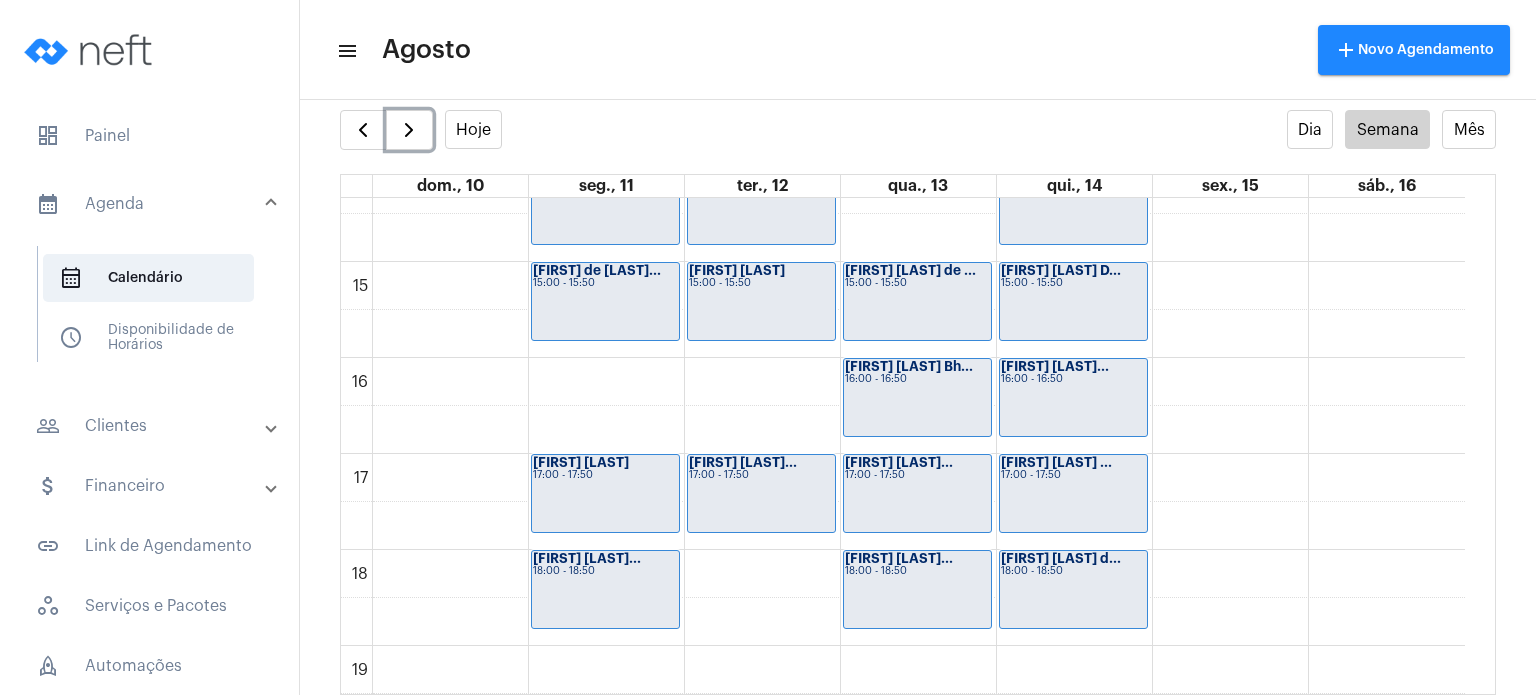 scroll, scrollTop: 1380, scrollLeft: 0, axis: vertical 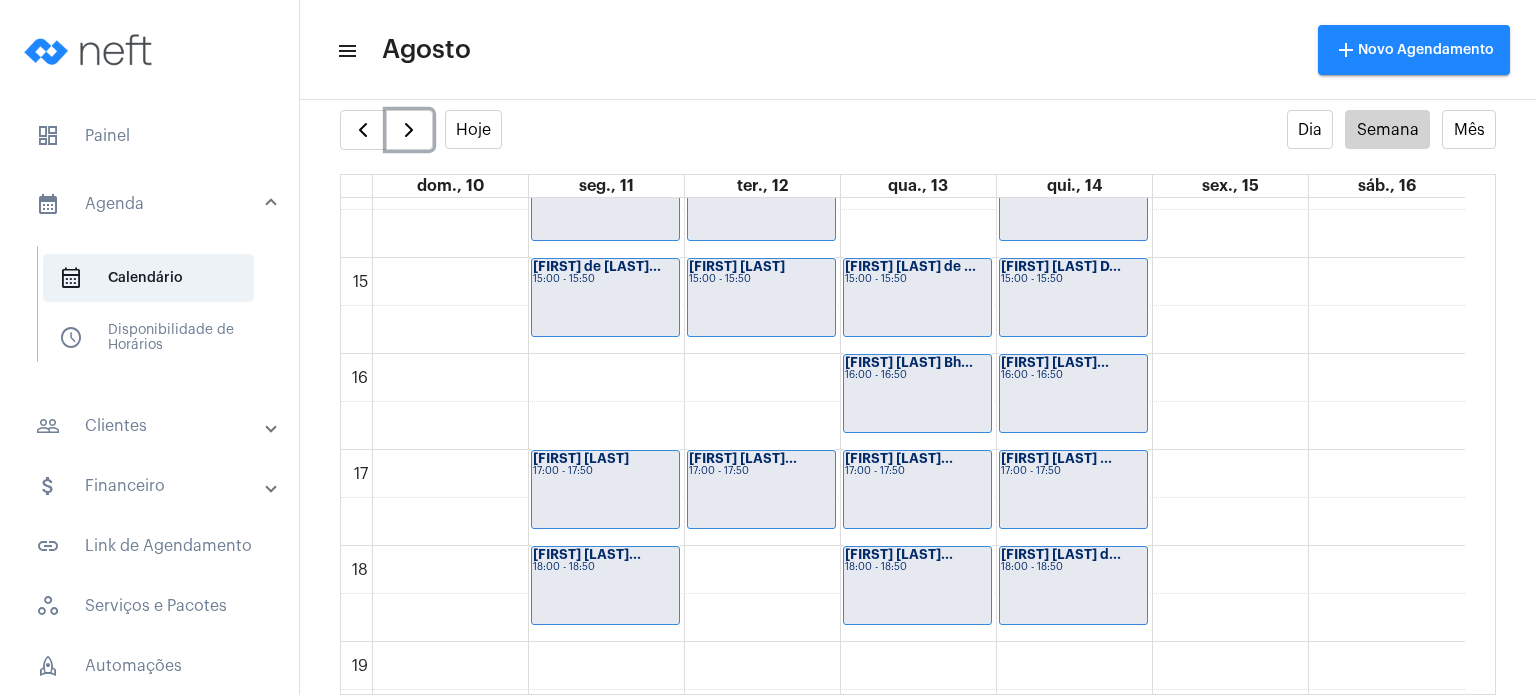 click on "[FIRST] [LAST]..." 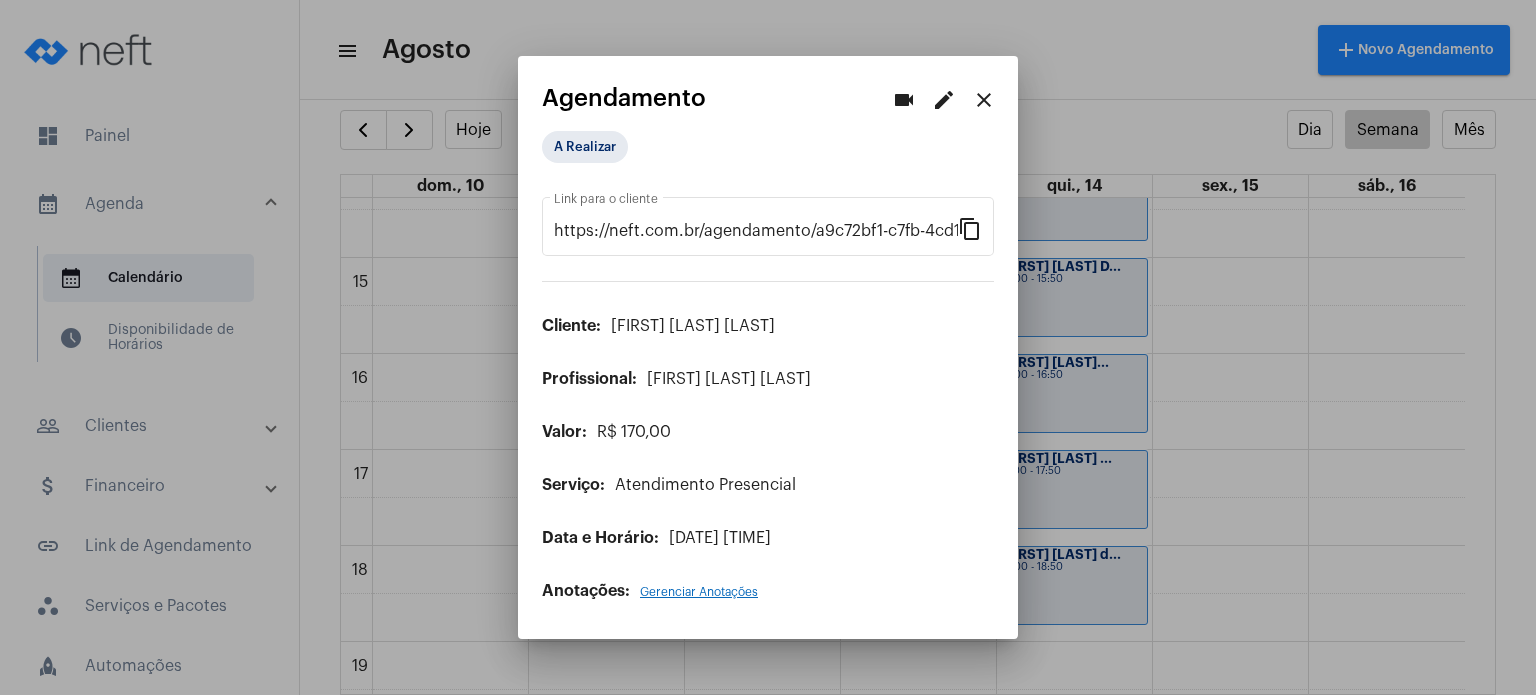 click on "edit" at bounding box center [944, 100] 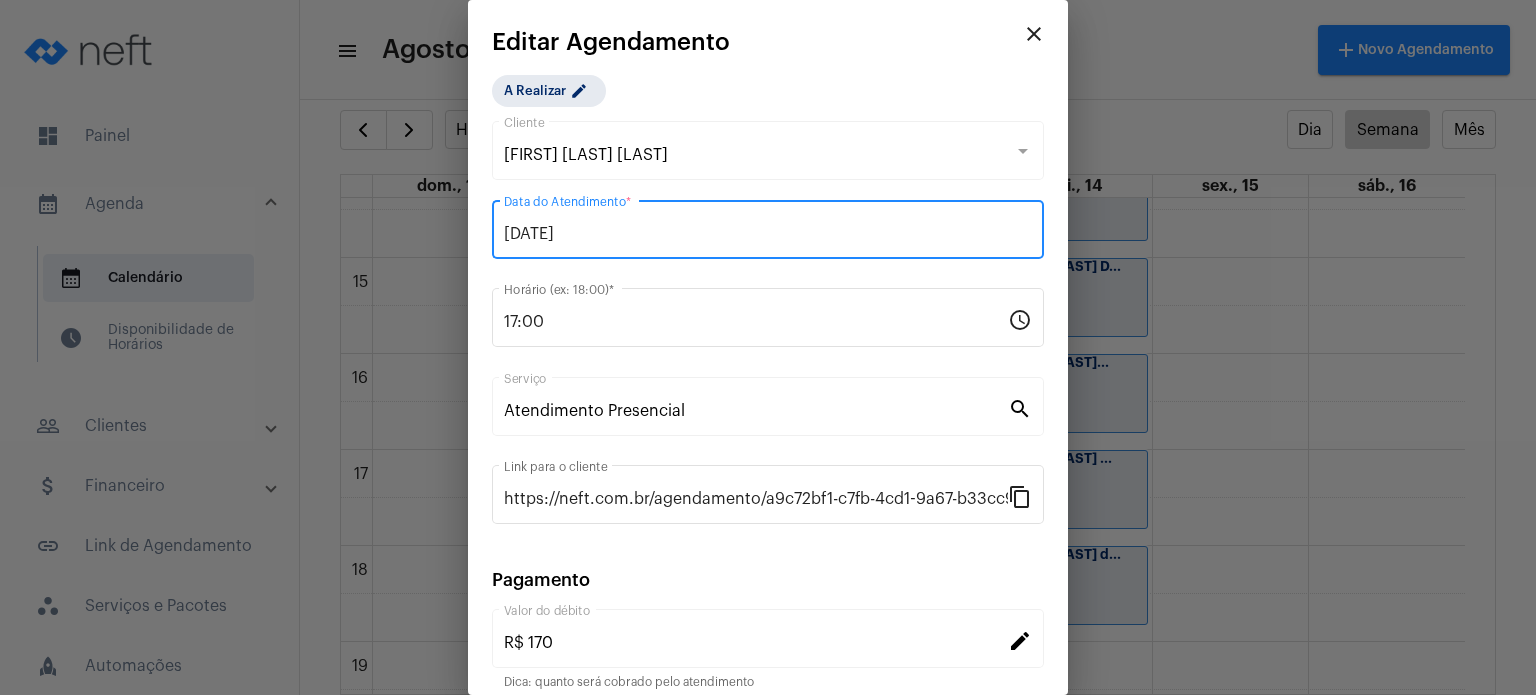 click on "[DATE]" at bounding box center [768, 234] 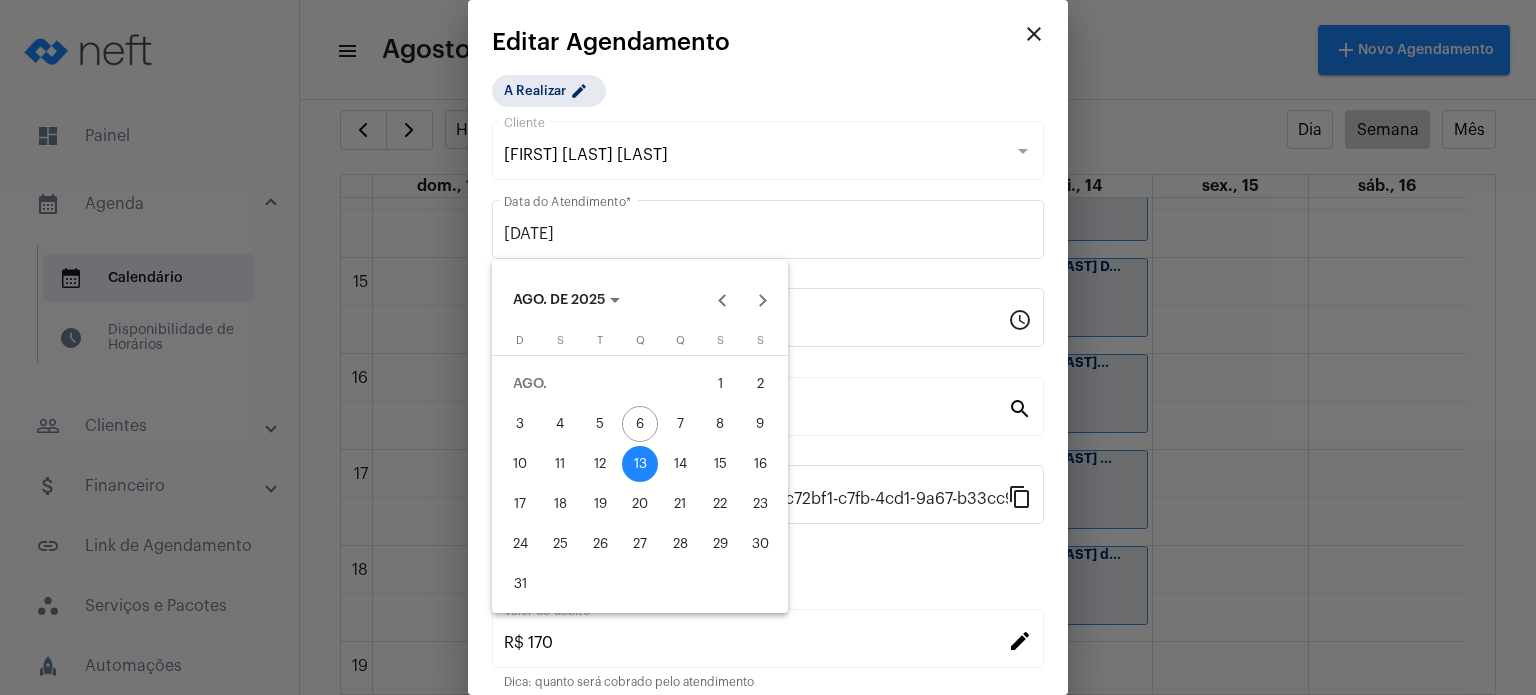 click on "12" at bounding box center [600, 464] 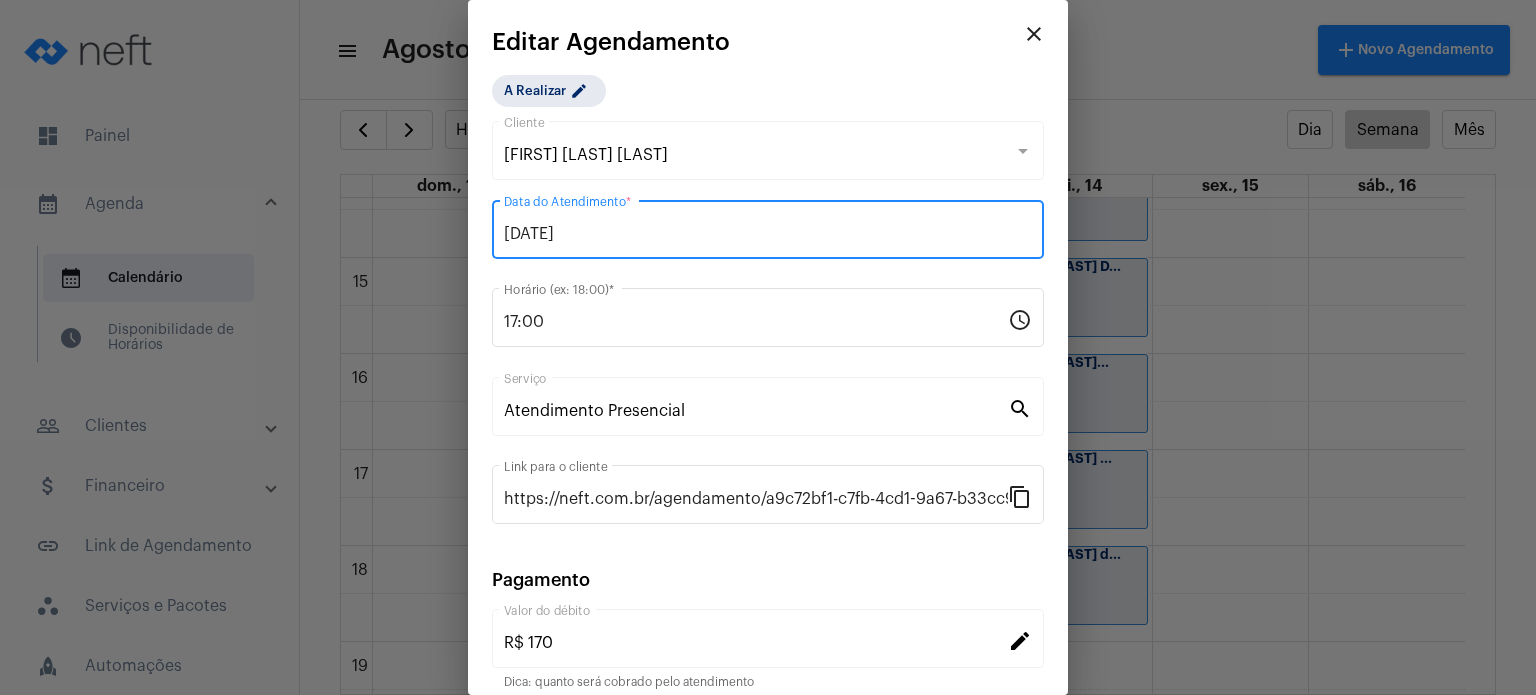 scroll, scrollTop: 163, scrollLeft: 0, axis: vertical 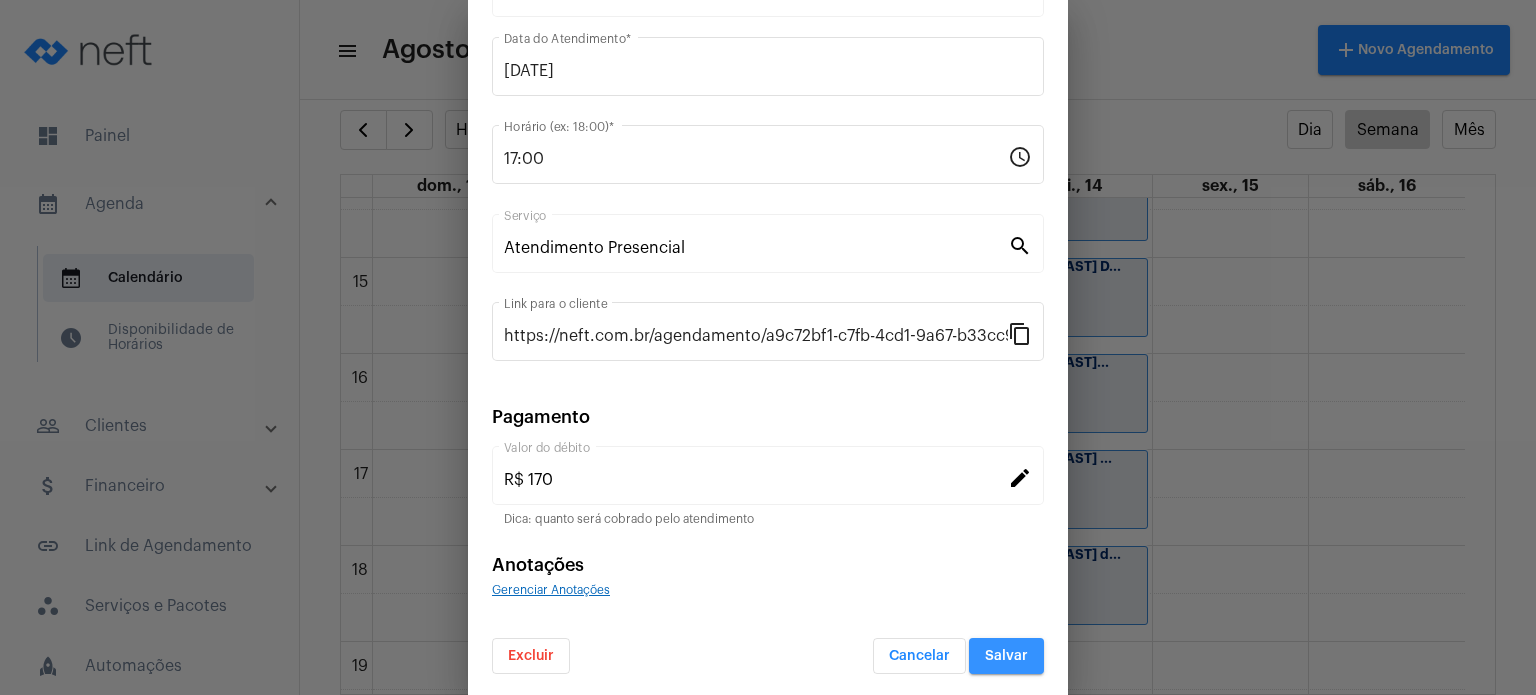 click on "Salvar" at bounding box center (1006, 656) 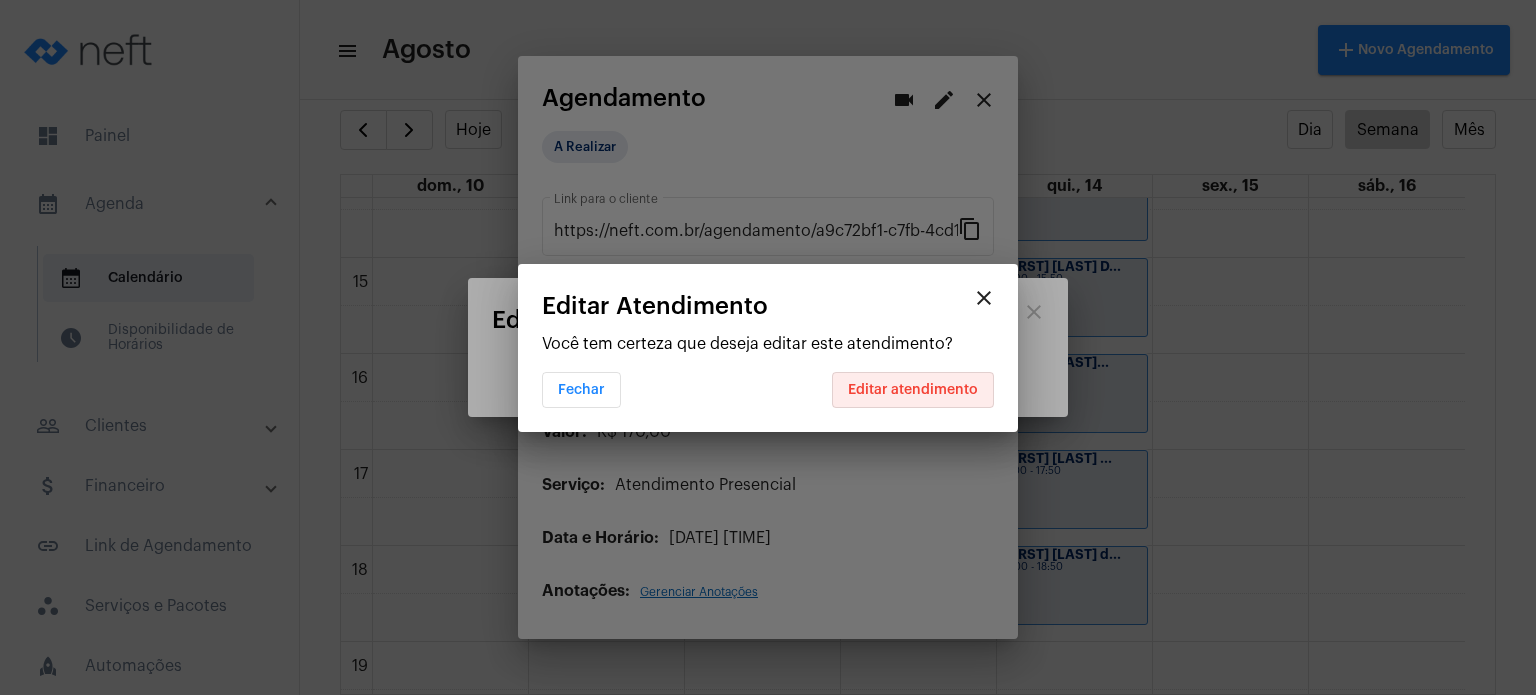 click on "Editar atendimento" at bounding box center (913, 390) 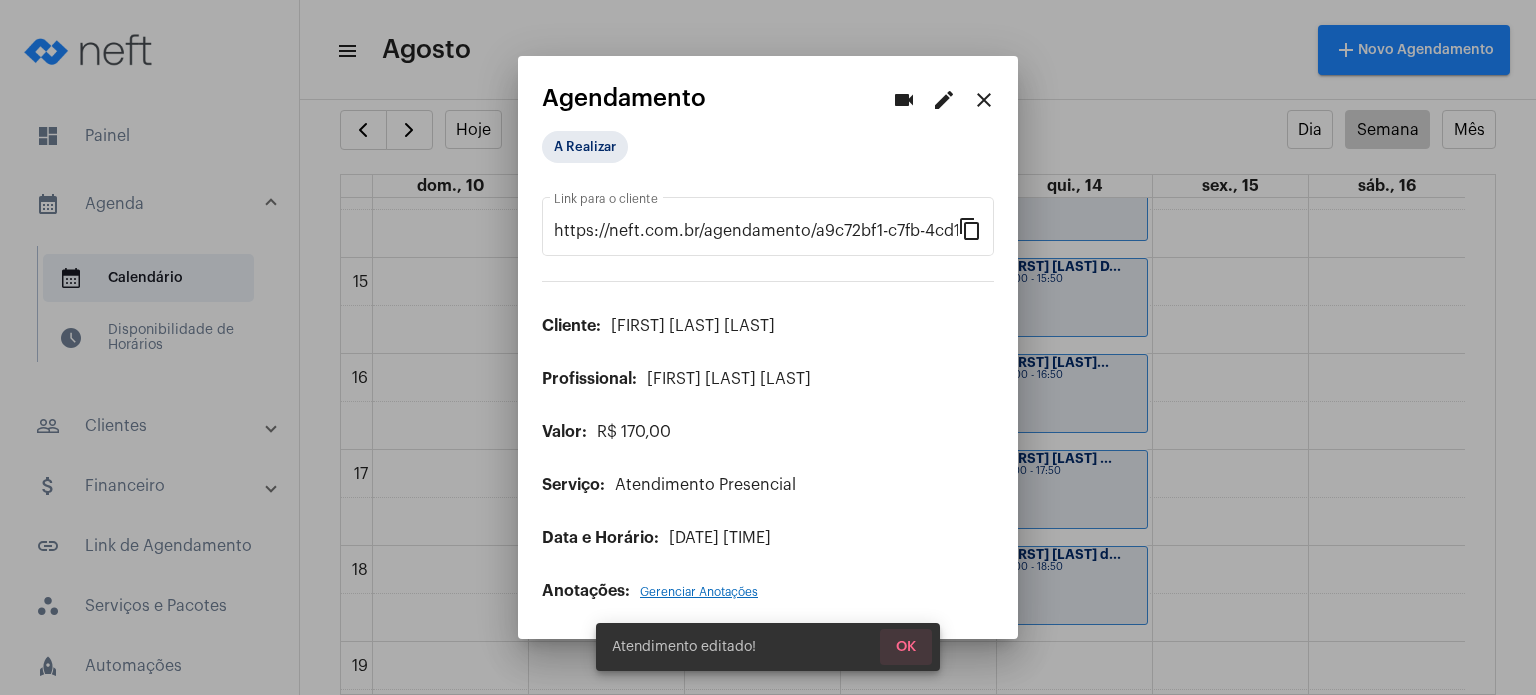 click on "OK" at bounding box center (906, 647) 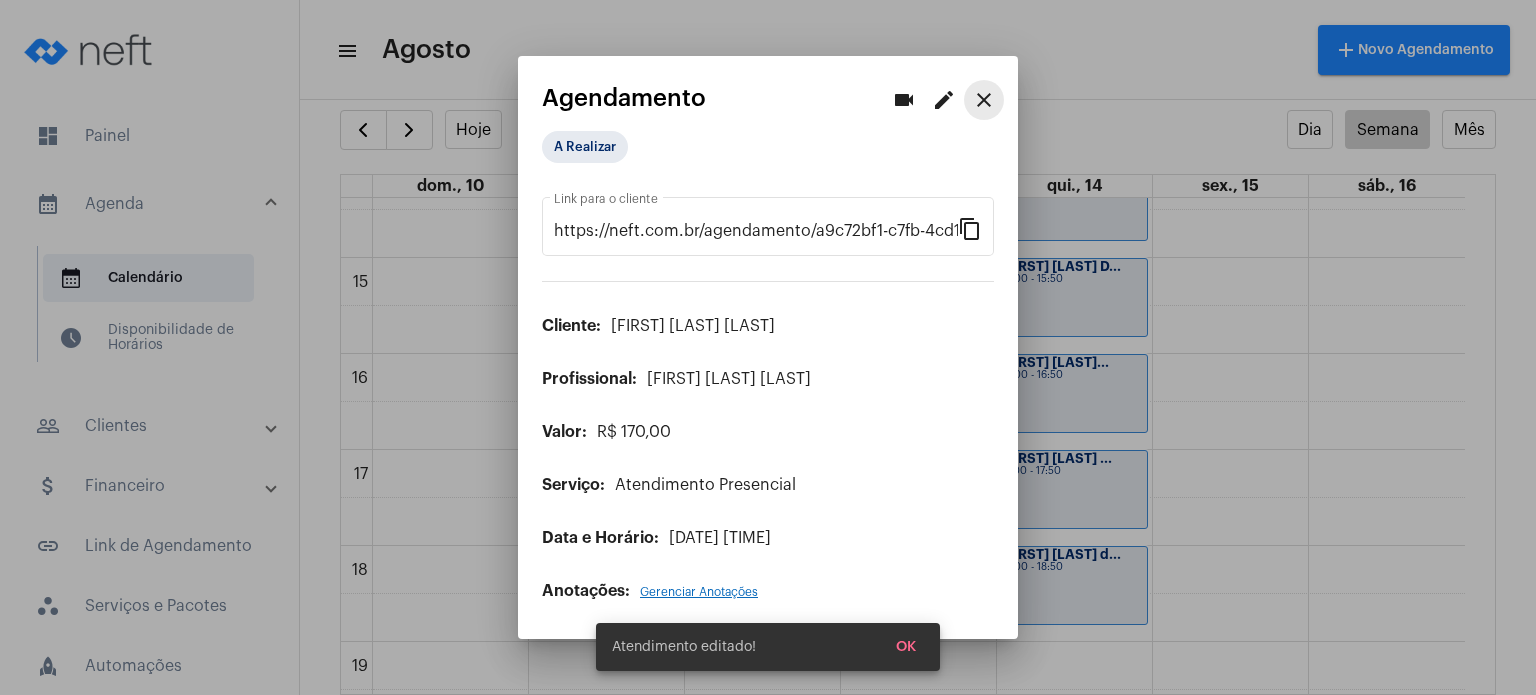 click on "close" at bounding box center [984, 100] 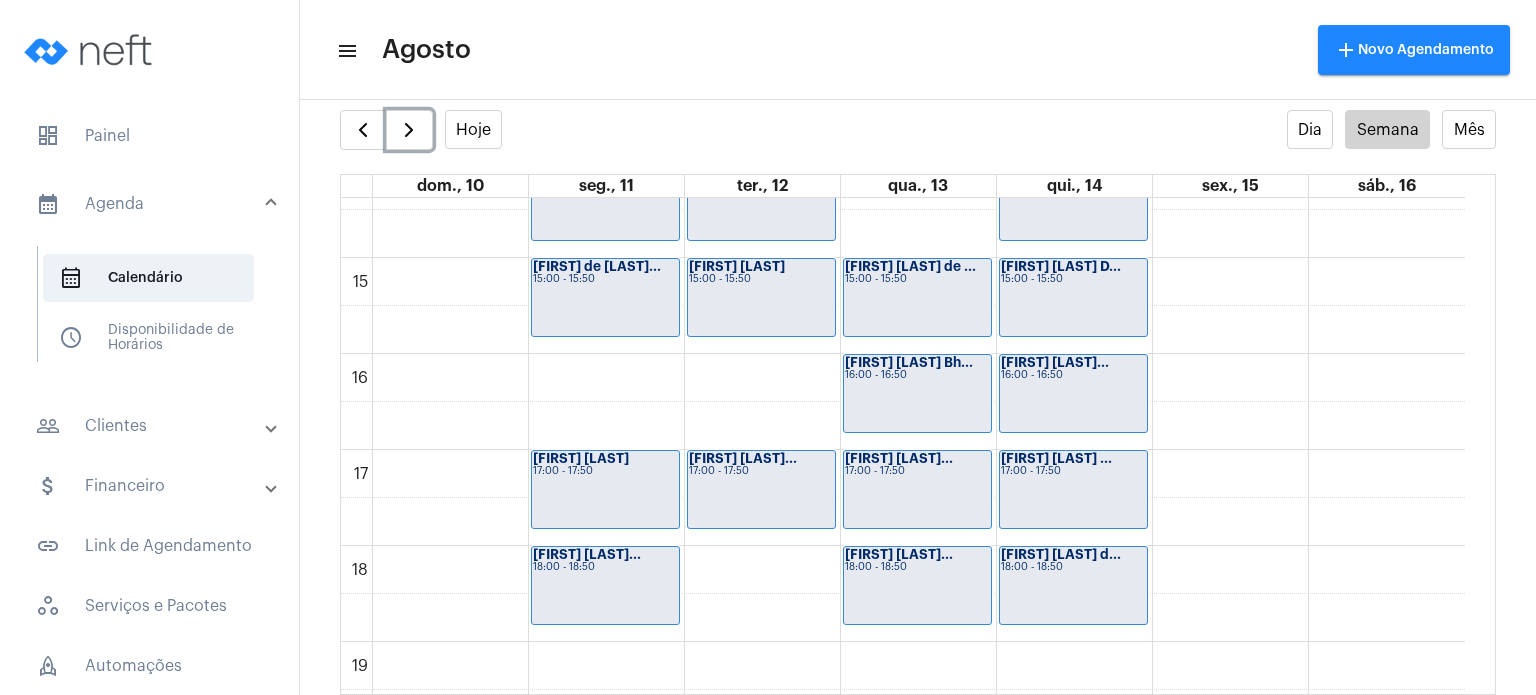 click on "17:00 - 17:50" 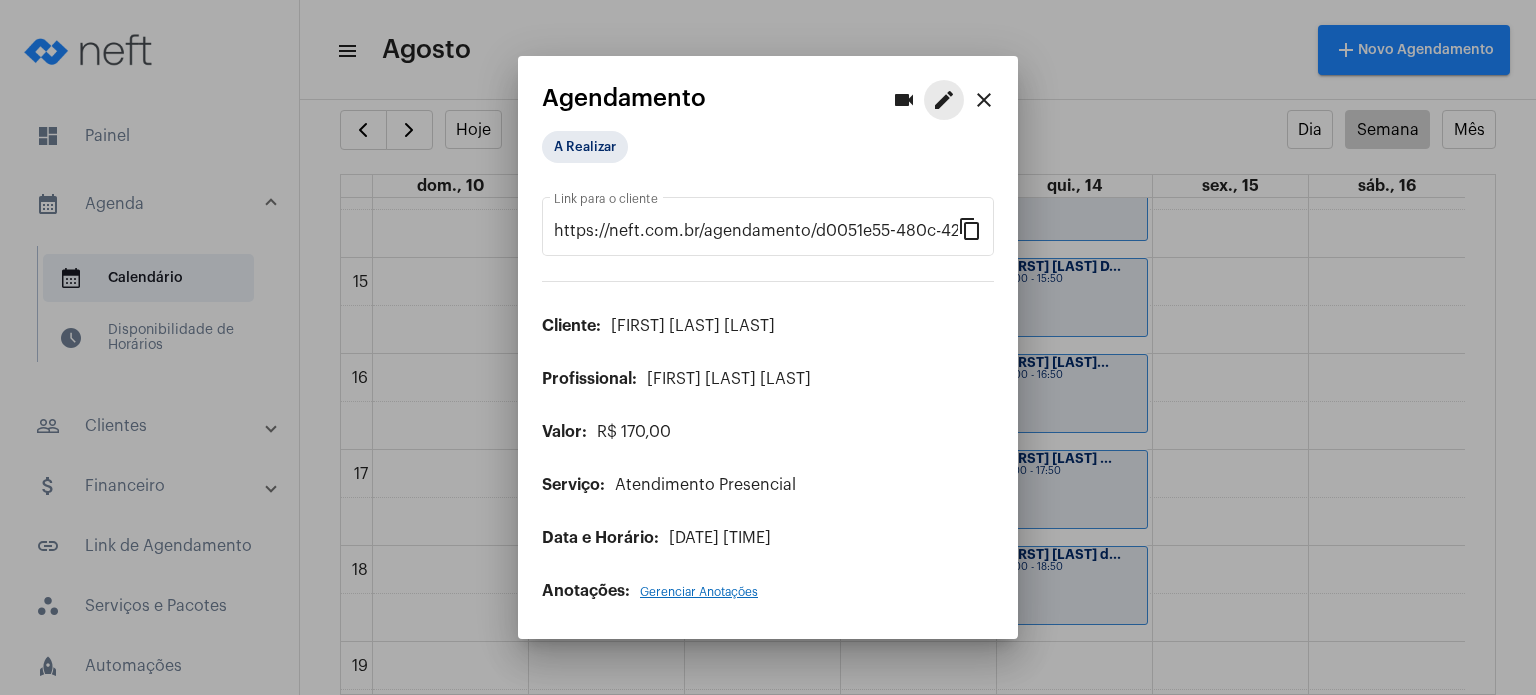 click on "edit" at bounding box center [944, 100] 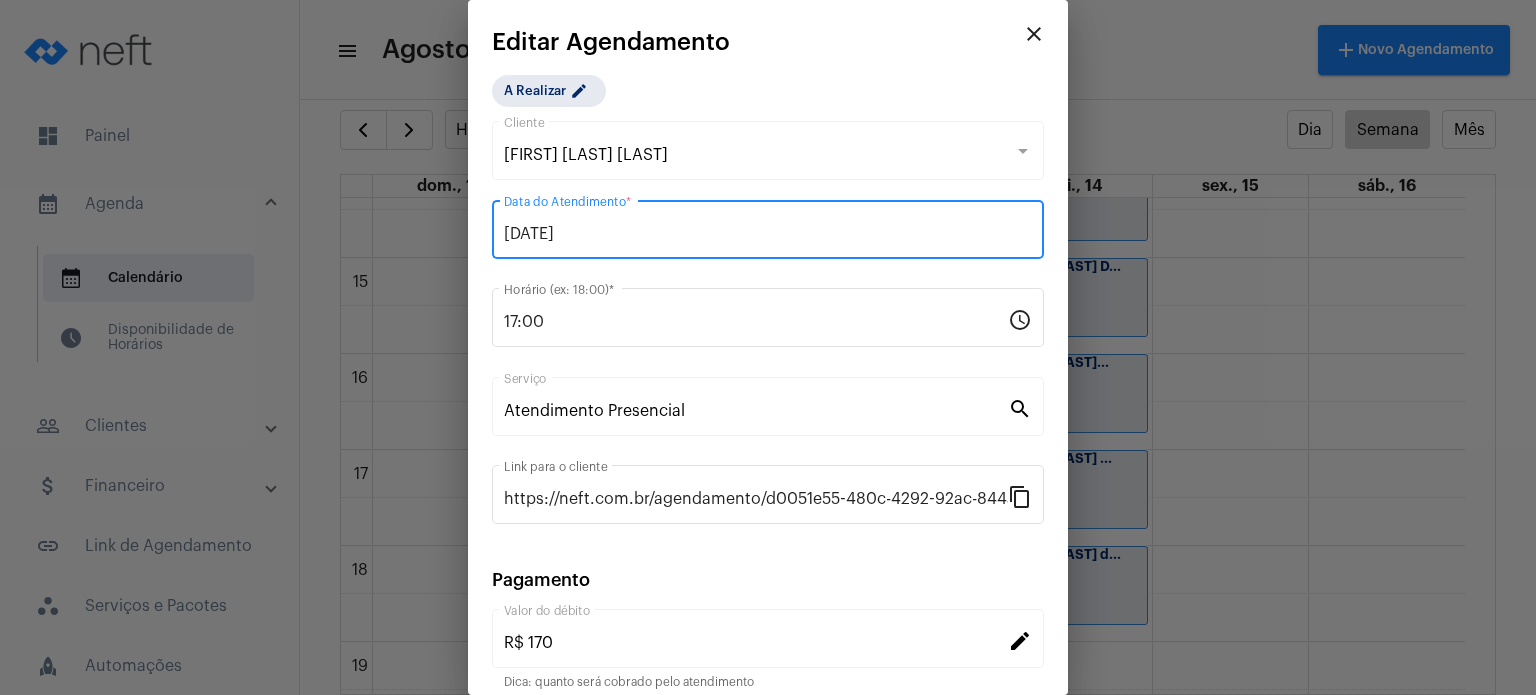 click on "[DATE]" at bounding box center (768, 234) 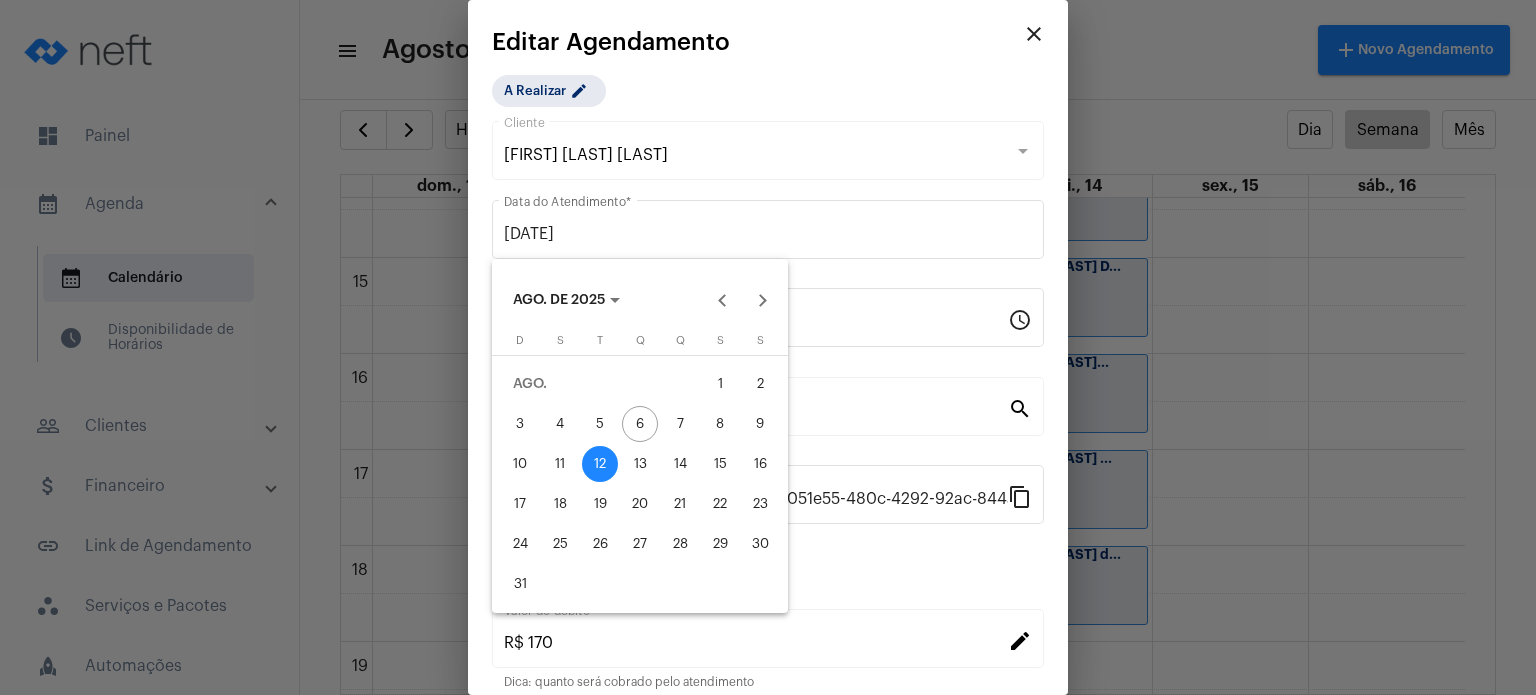 click on "13" at bounding box center (640, 464) 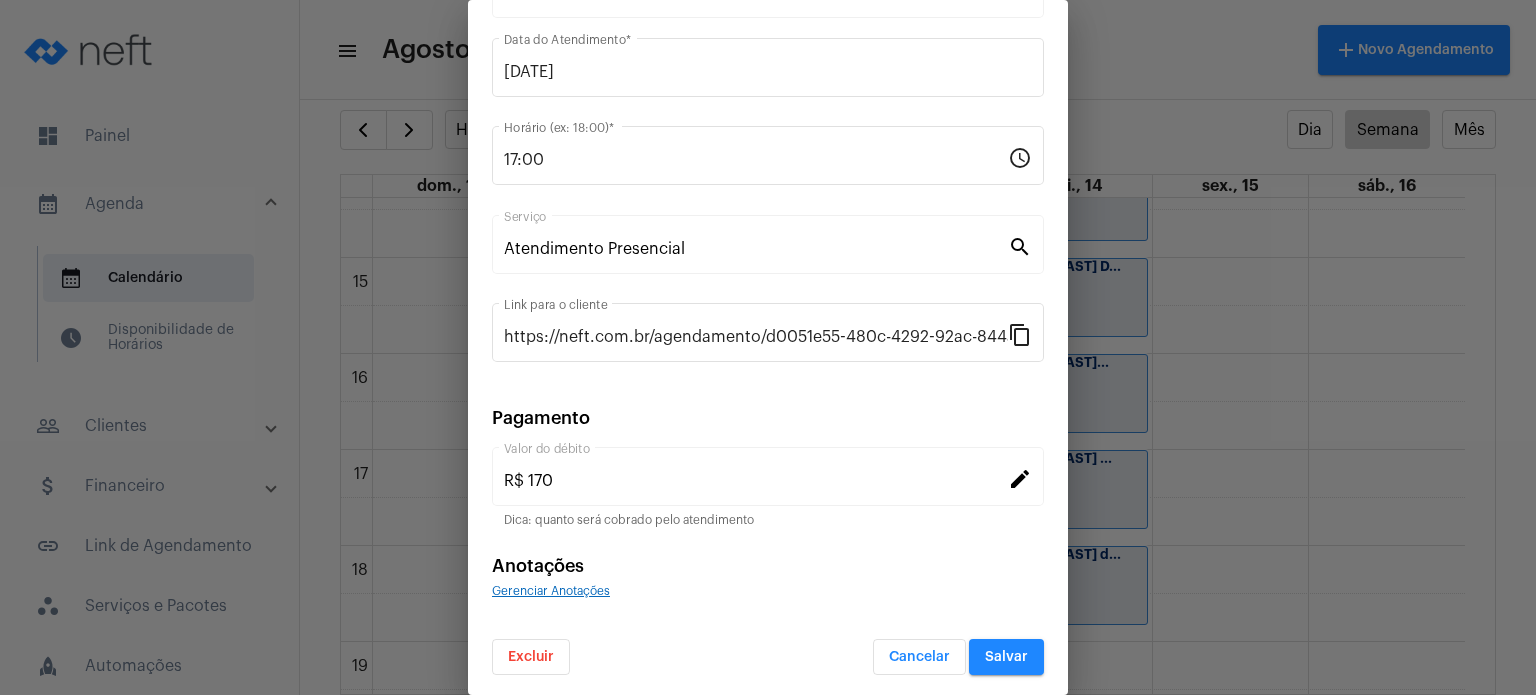 scroll, scrollTop: 163, scrollLeft: 0, axis: vertical 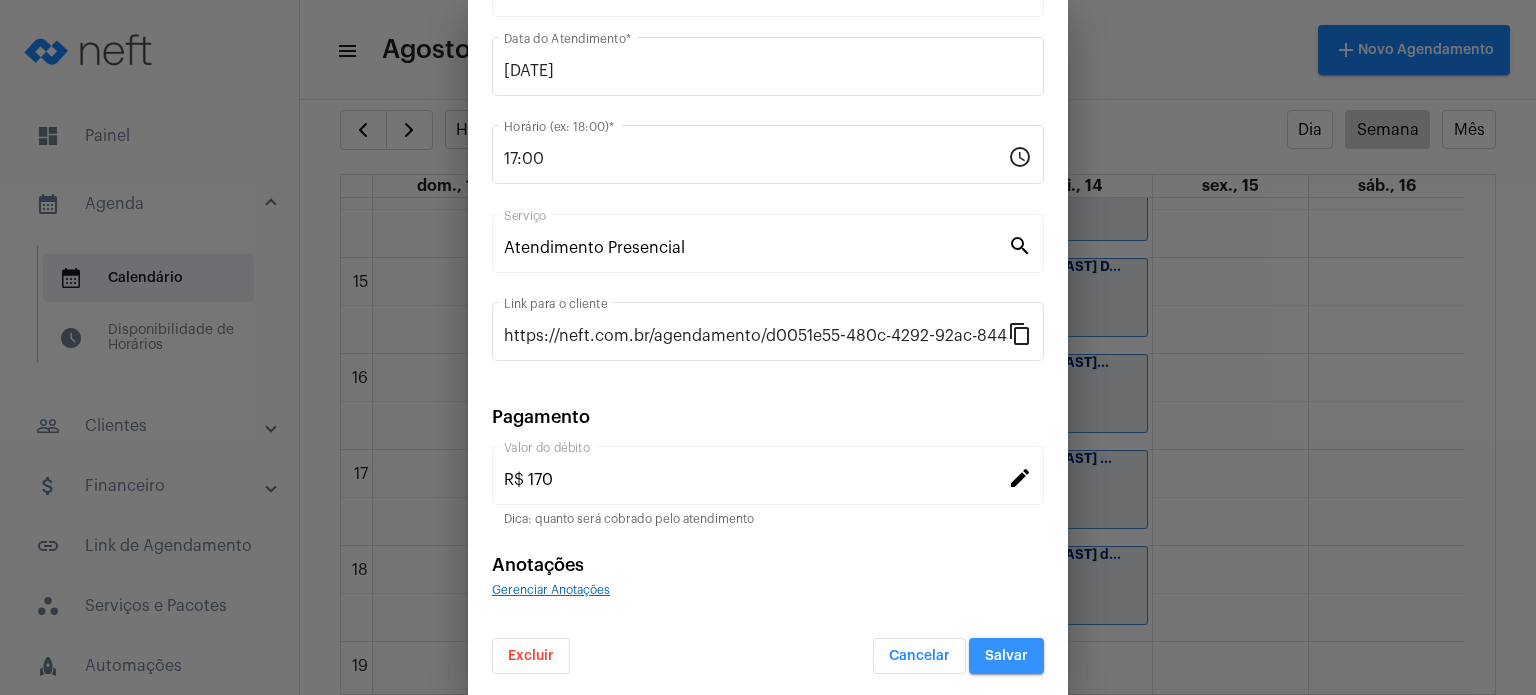 click on "Salvar" at bounding box center [1006, 656] 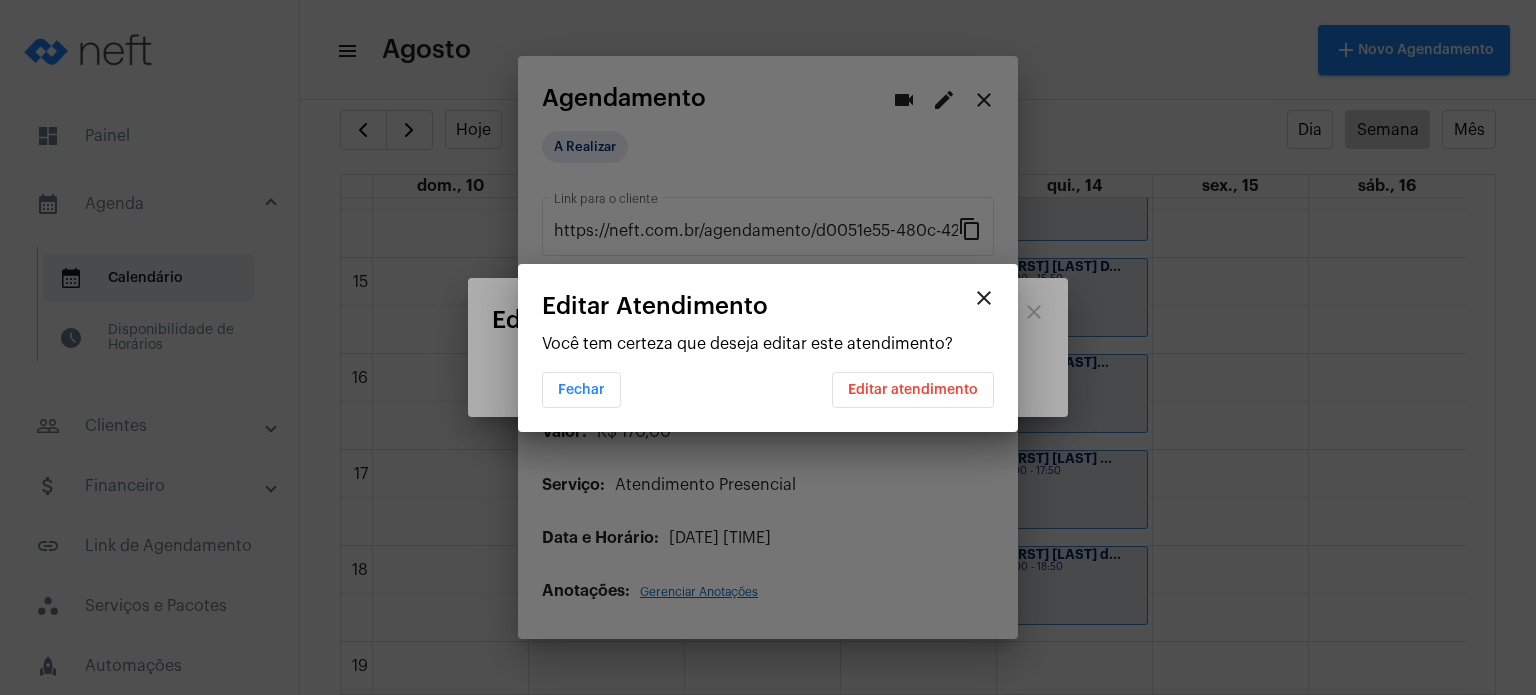 scroll, scrollTop: 0, scrollLeft: 0, axis: both 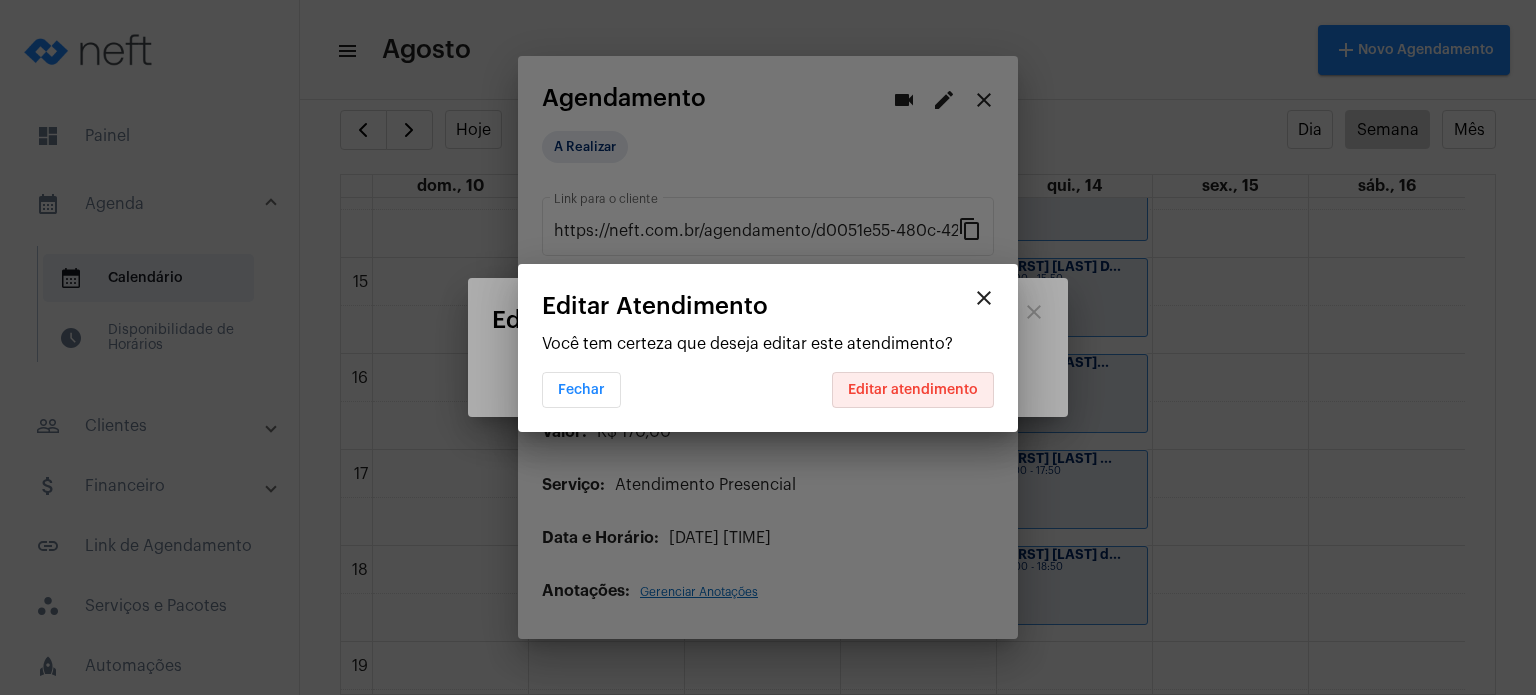 click on "Editar atendimento" at bounding box center [913, 390] 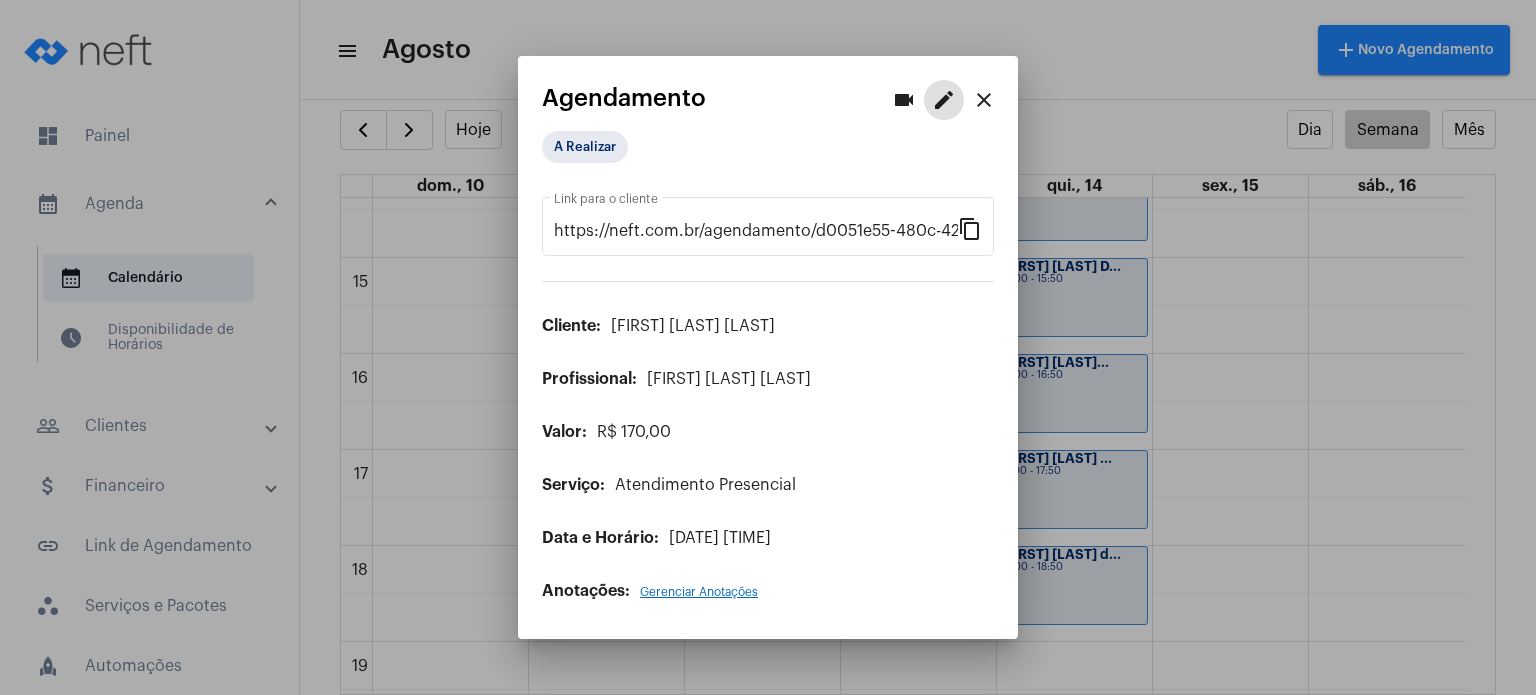 click on "close" at bounding box center [984, 100] 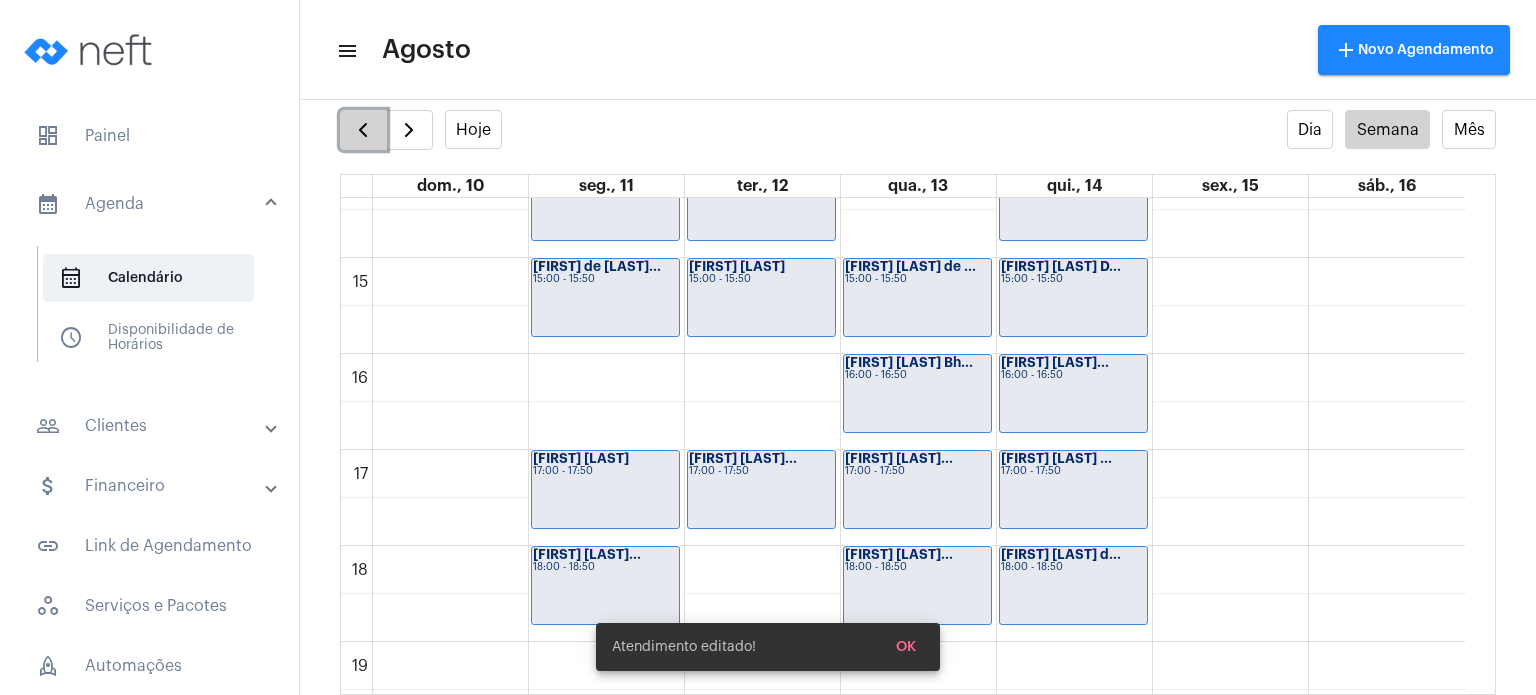 click 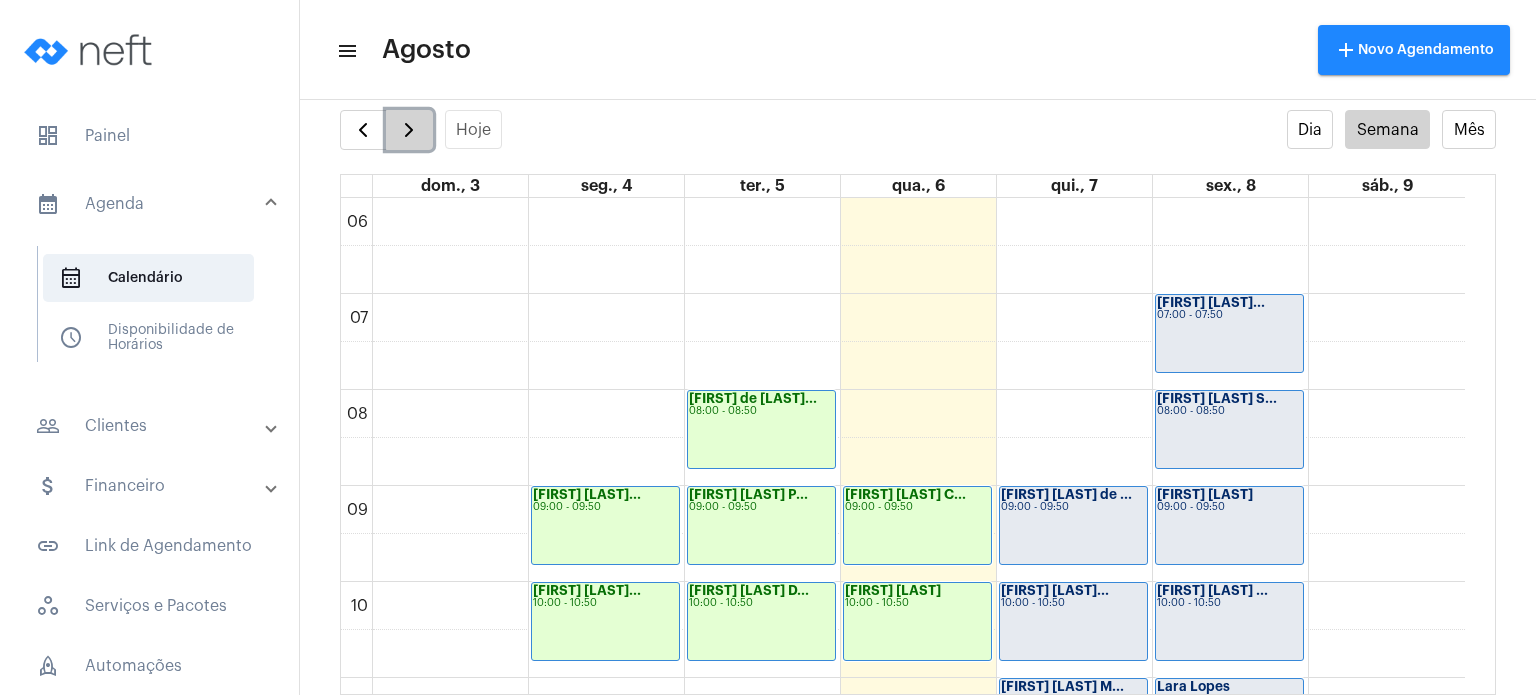 click 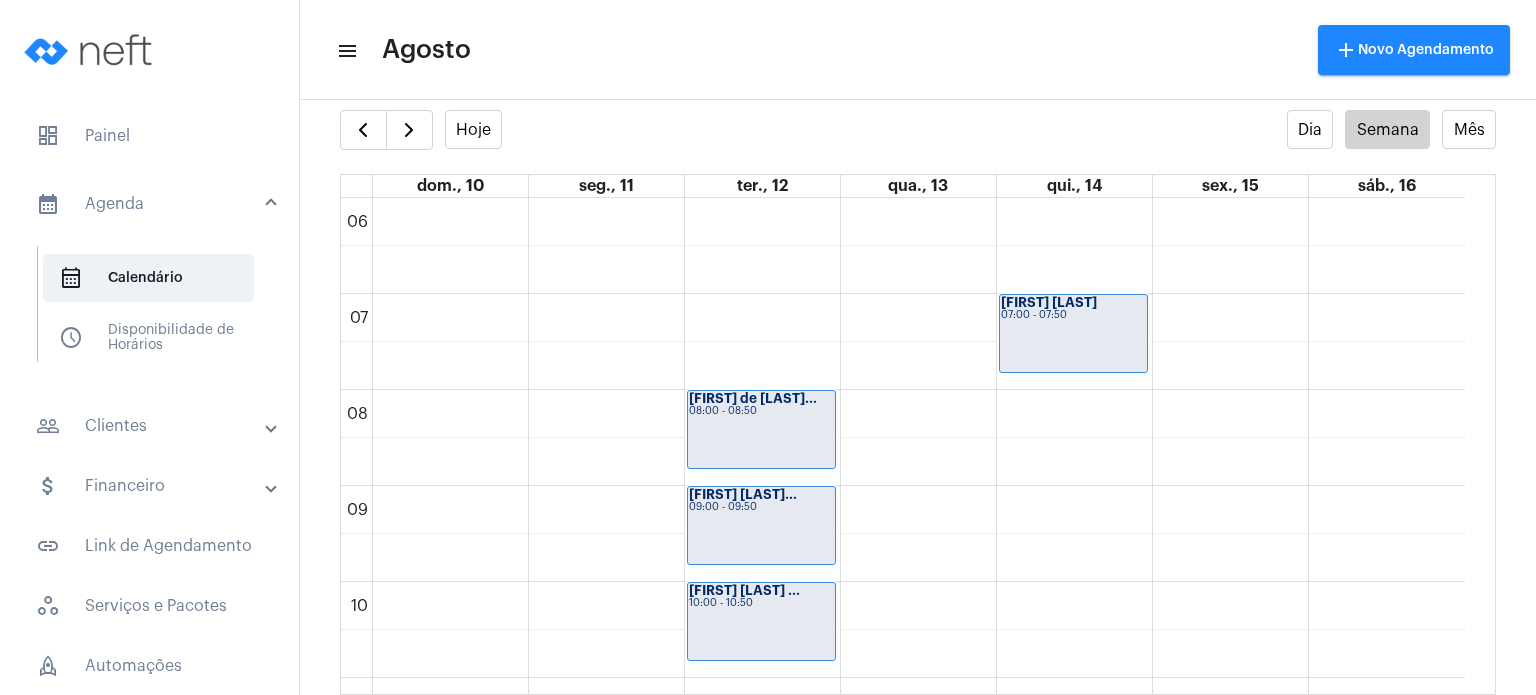 click on "00 01 02 03 04 05 06 07 08 09 10 11 12 13 14 15 16 17 18 19 20 21 22 23
[FIRST] [LAST]
14:00 - 14:50
[FIRST] de [LAST]...
15:00 - 15:50
[FIRST] [LAST]
17:00 - 17:50
[FIRST] [LAST]...
18:00 - 18:50
[FIRST] de [LAST]...
08:00 - 08:50
[FIRST] [LAST]...
09:00 - 09:50
[FIRST] [LAST] ...
10:00 - 10:50
[FIRST] [LAST]
13:00 - 13:50
[FIRST] [LAST]
14:00 - 14:50
[FIRST] [LAST]" 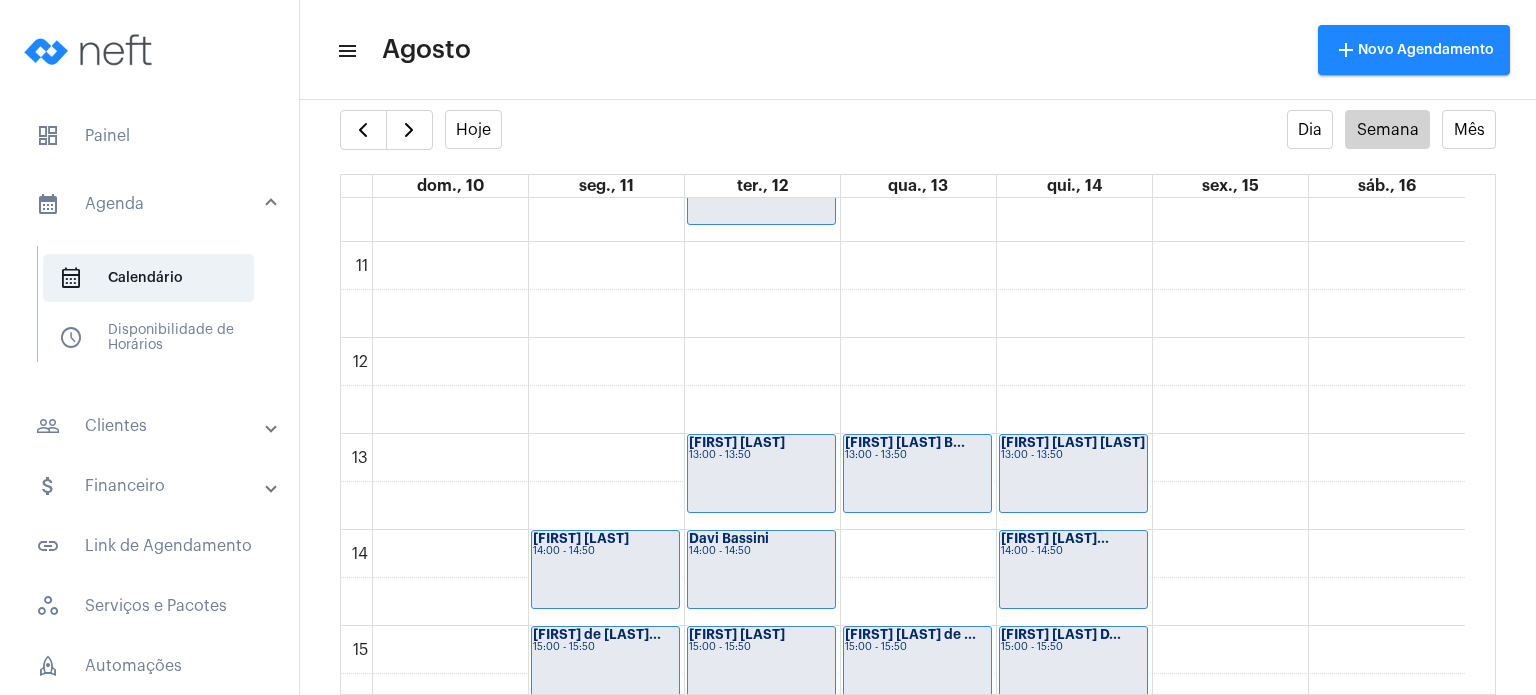 scroll, scrollTop: 1448, scrollLeft: 0, axis: vertical 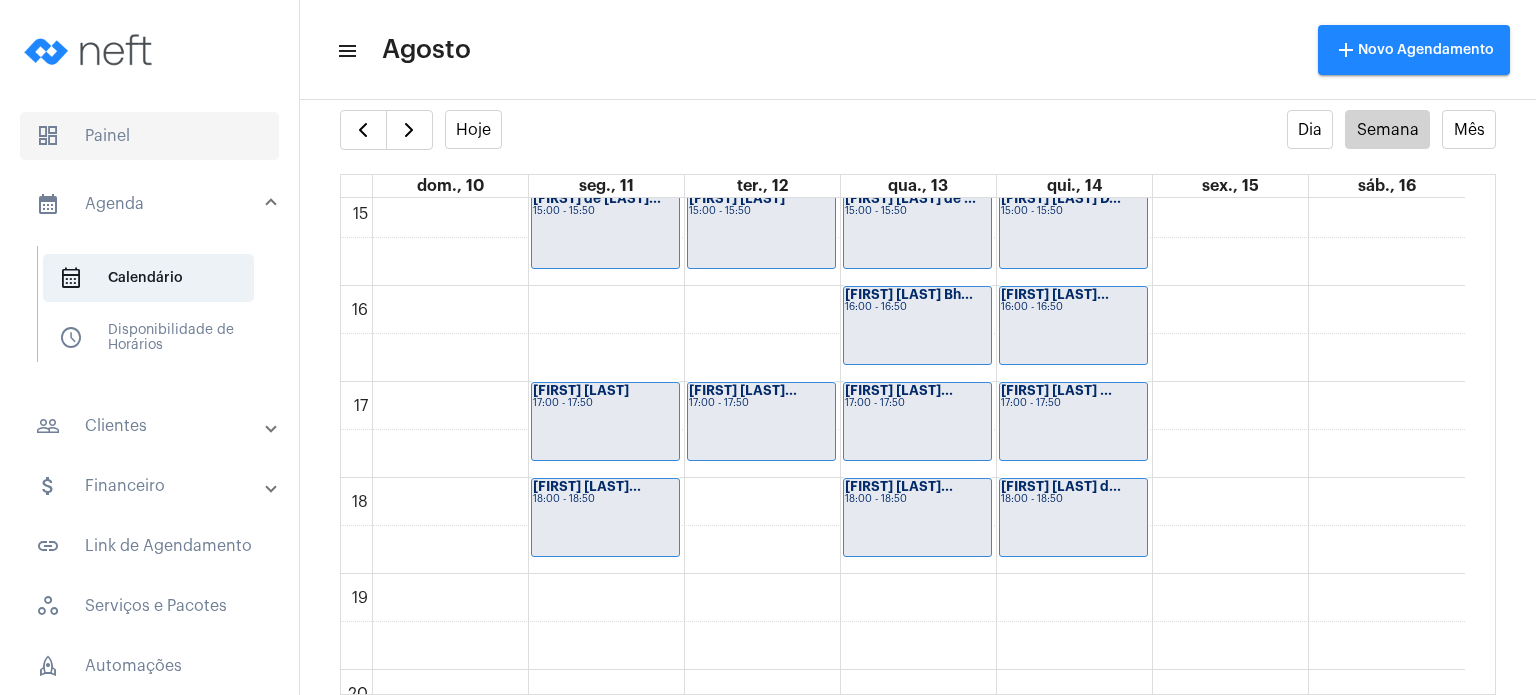 click on "dashboard   Painel" 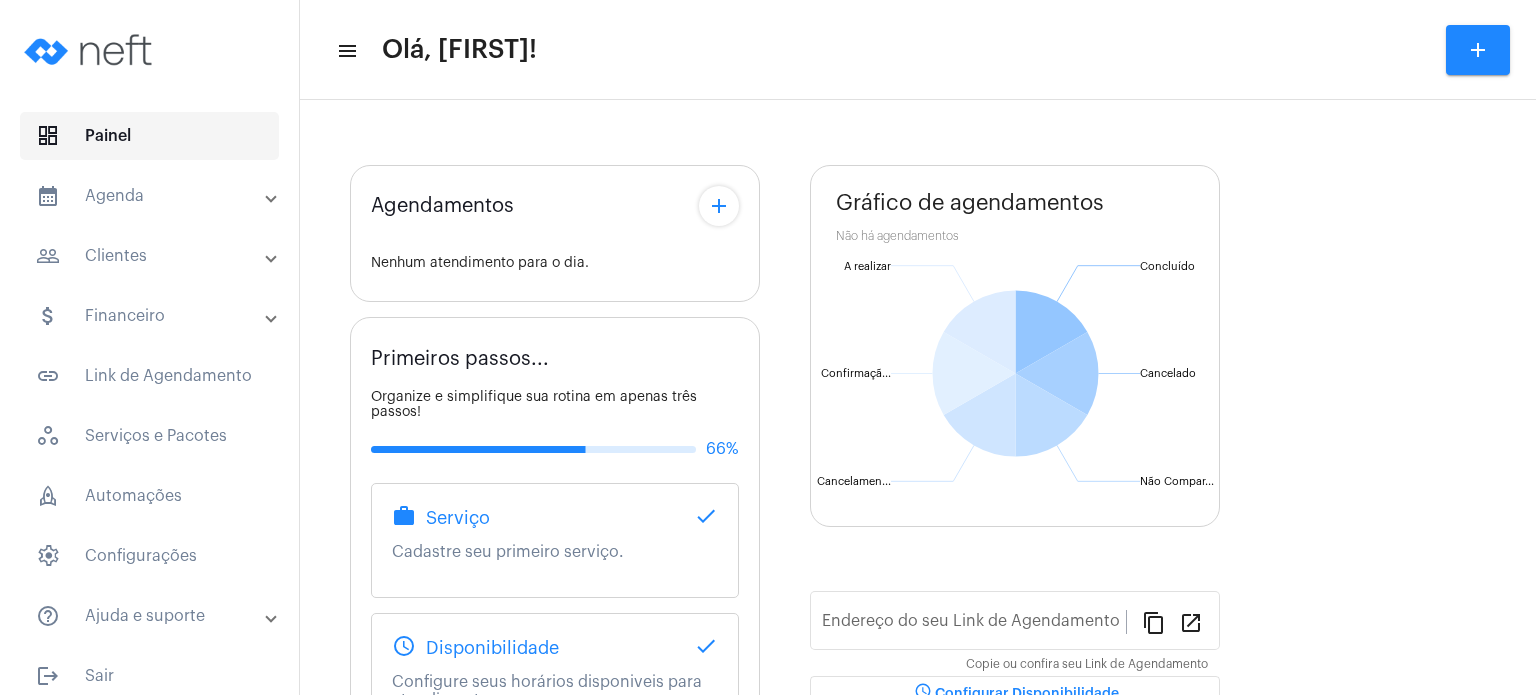 type on "https://neft.com.br/fabiana-davel-canal" 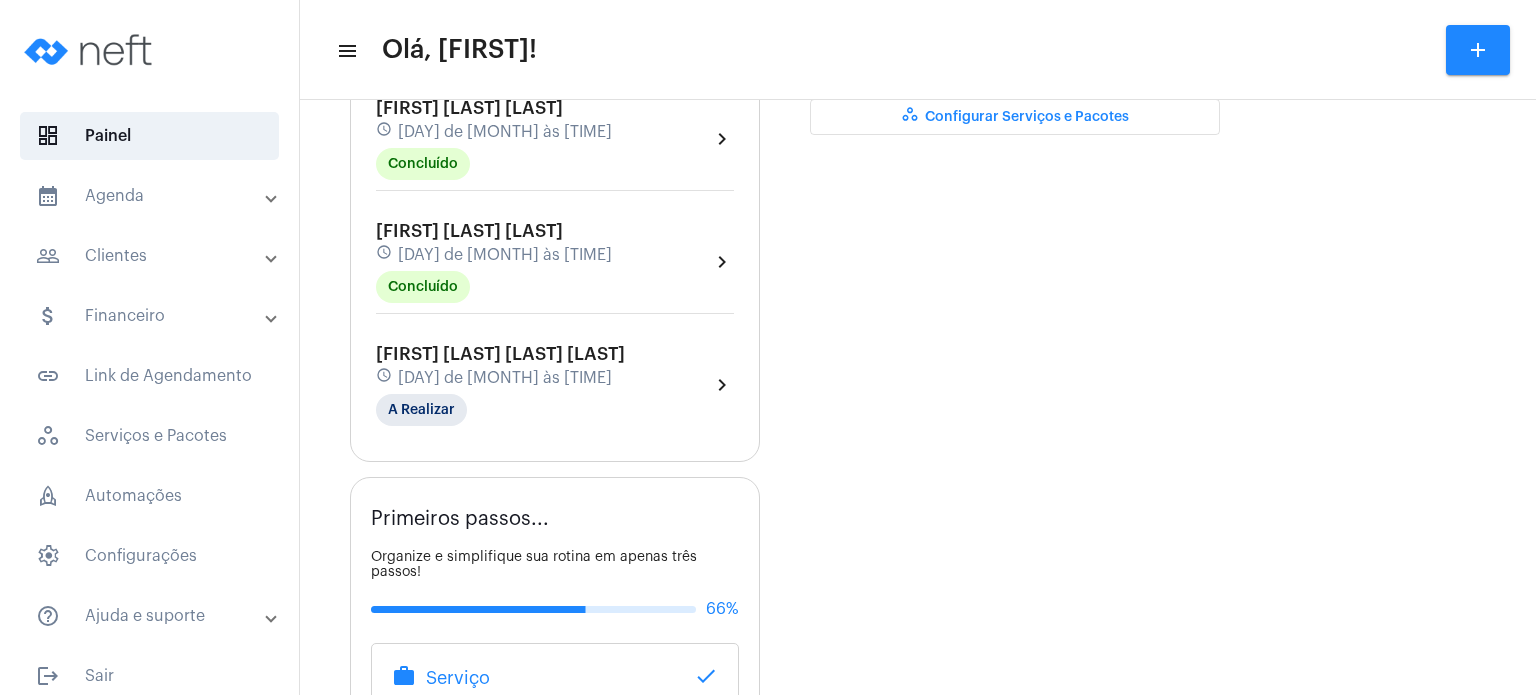 scroll, scrollTop: 760, scrollLeft: 0, axis: vertical 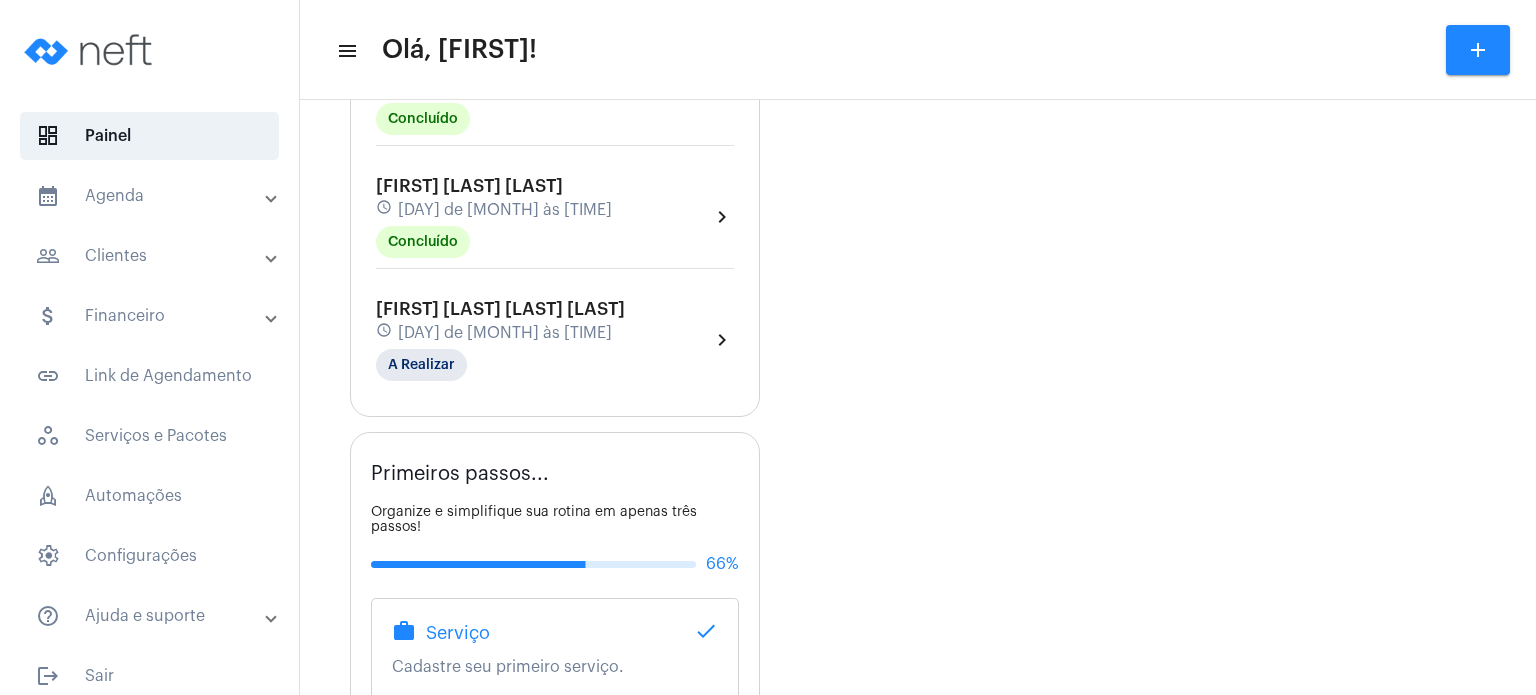 click on "[FIRST] [LAST] [LAST] schedule [DAY] de [MONTH] às [TIME] A Realizar" 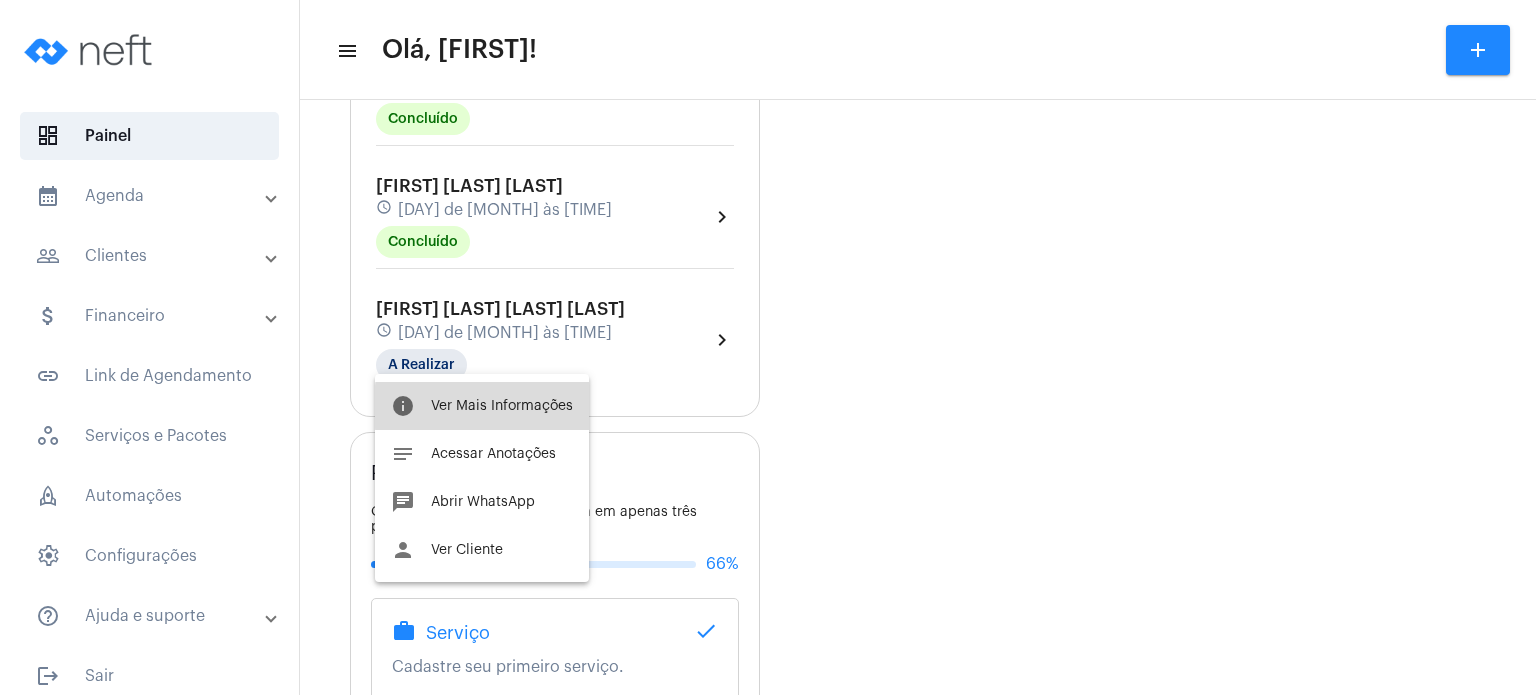 click on "Ver Mais Informações" at bounding box center (502, 406) 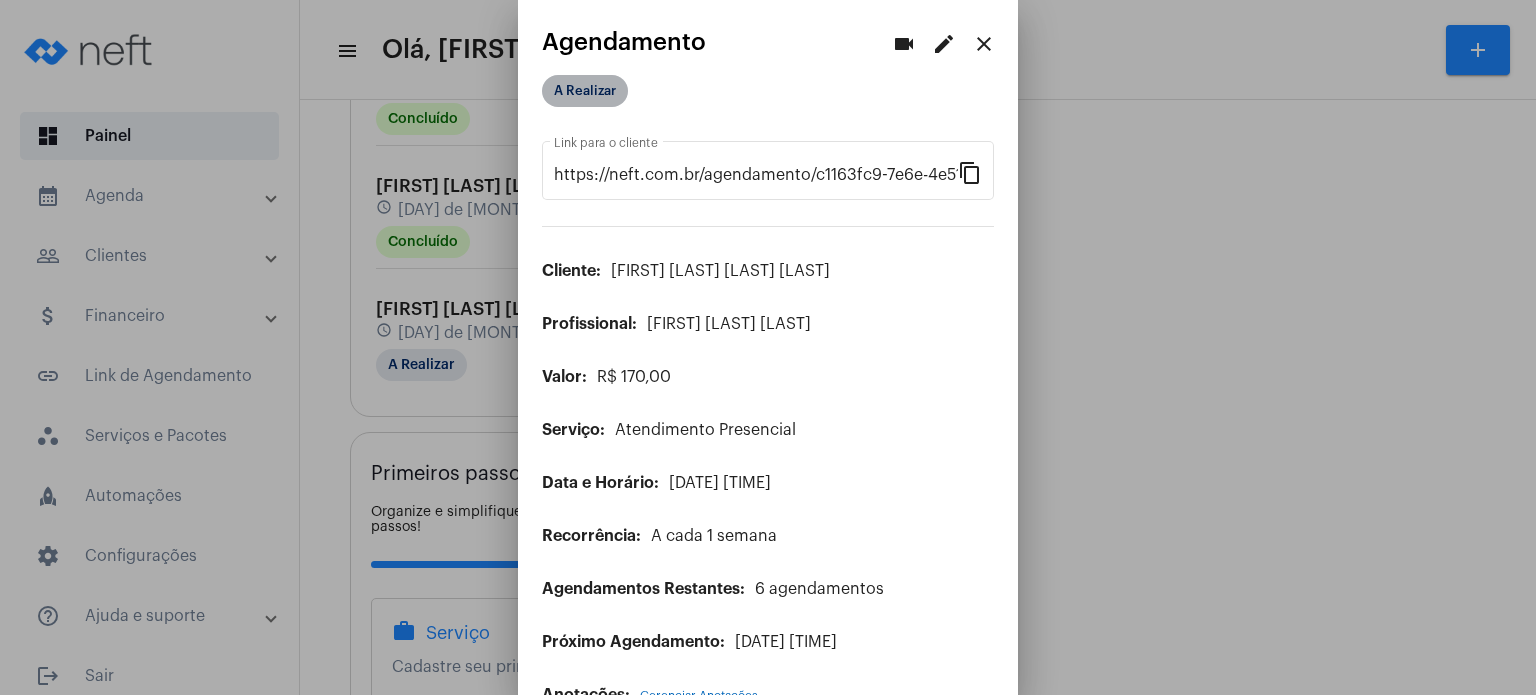click on "A Realizar" at bounding box center (585, 91) 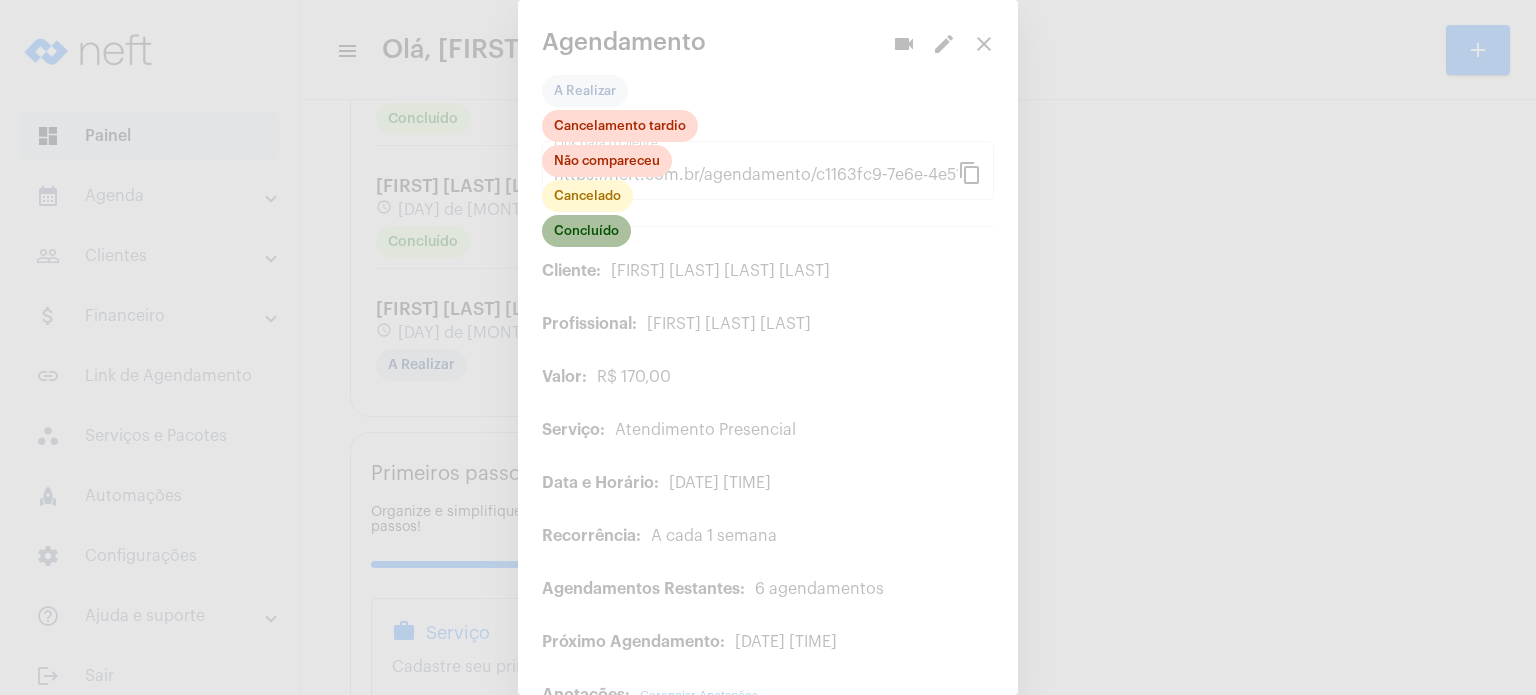 click on "Concluído" 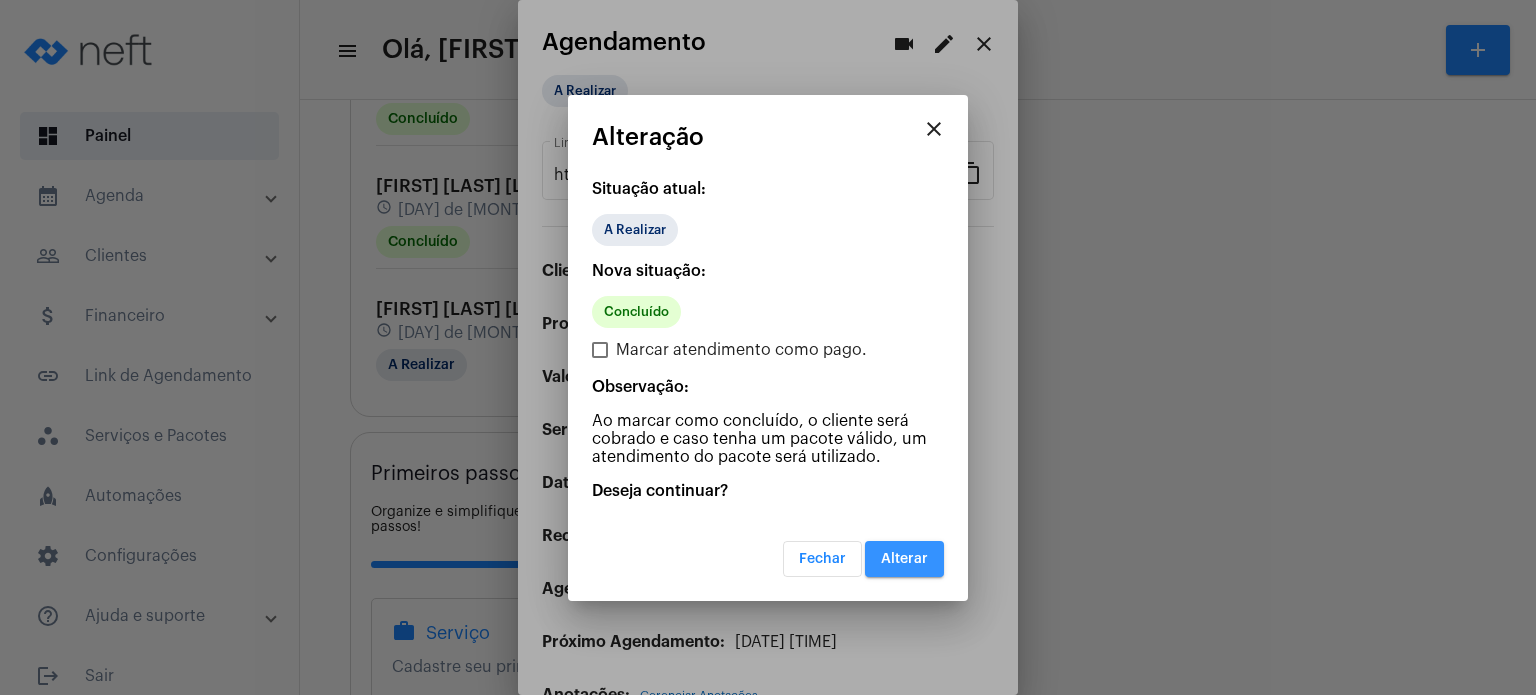 click on "Alterar" at bounding box center [904, 559] 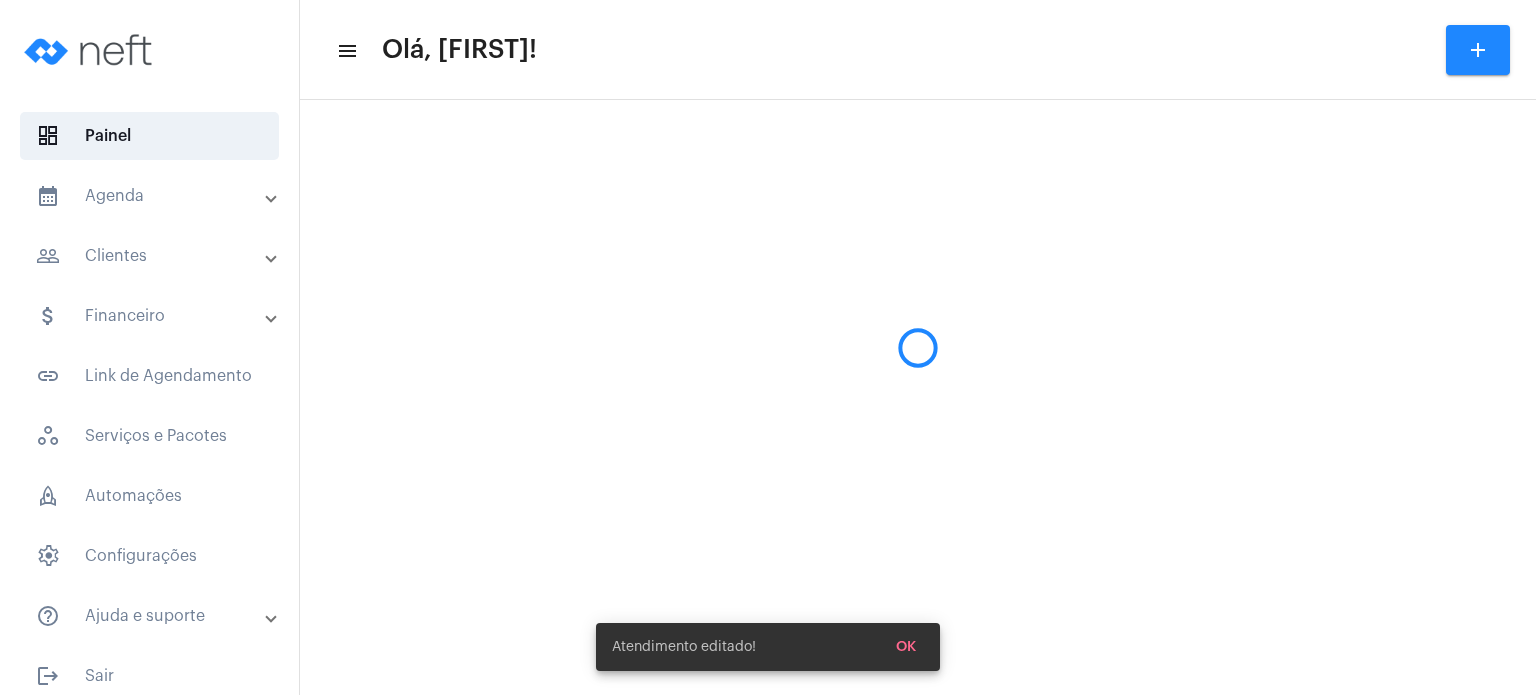 scroll, scrollTop: 0, scrollLeft: 0, axis: both 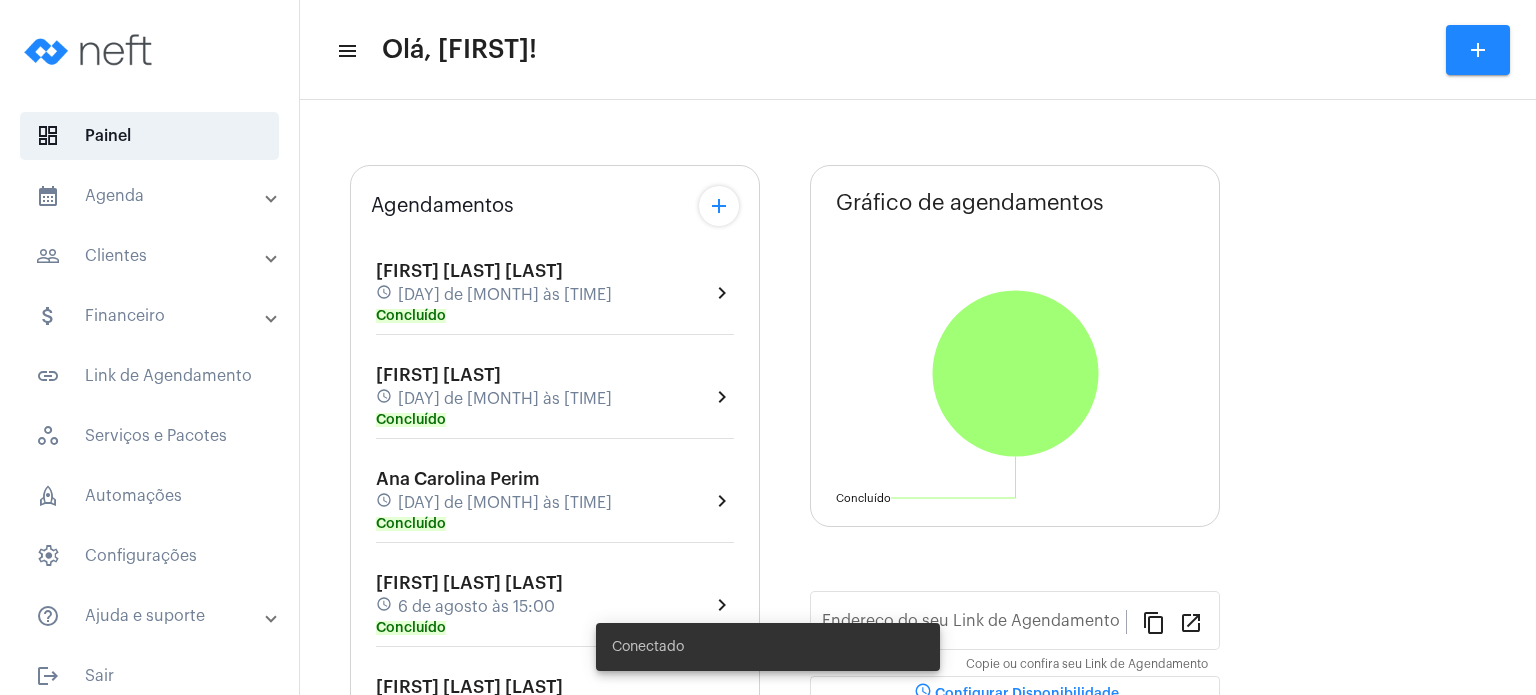 type on "https://neft.com.br/fabiana-davel-canal" 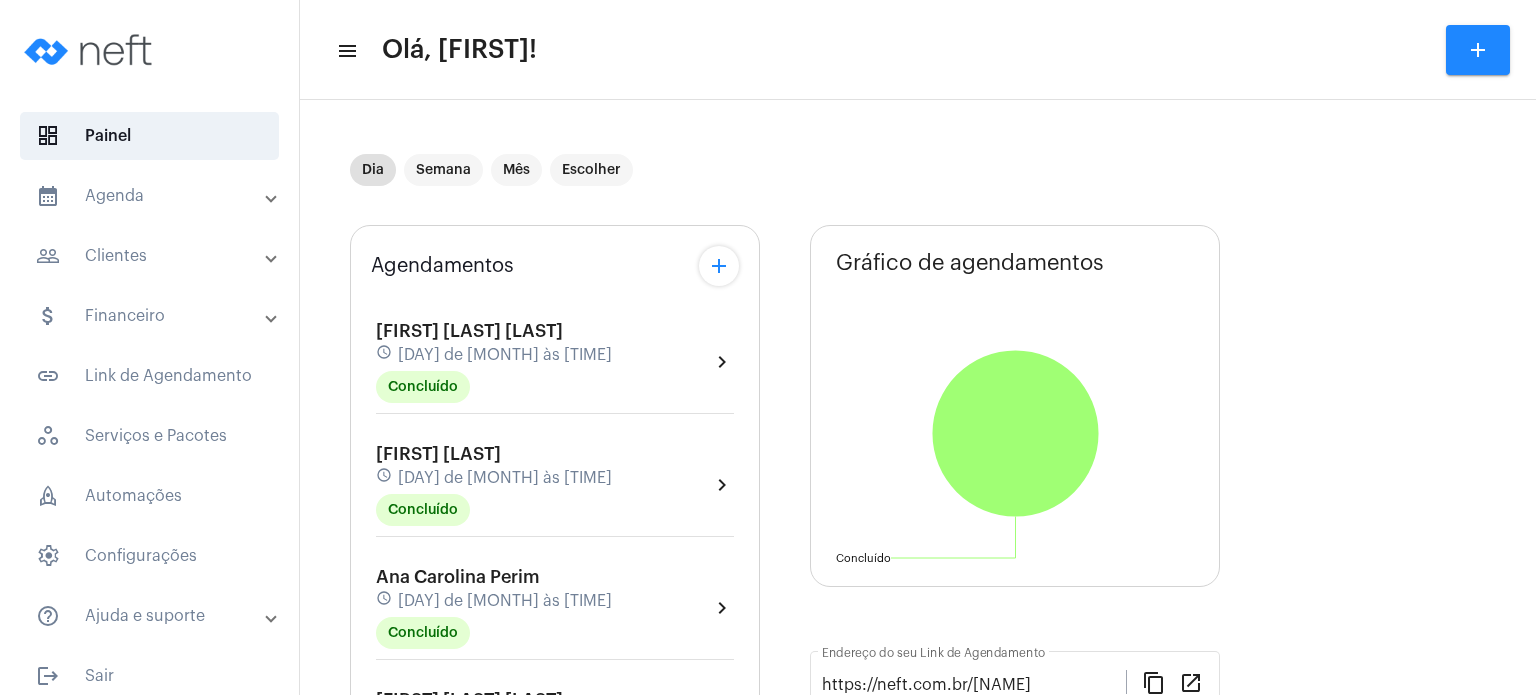 click on "Agendamentos add Isabela Souza Campos schedule 6 de agosto às 09:00 Concluído  chevron_right  Artur Vinco schedule 6 de agosto às 10:00 Concluído  chevron_right  Ana Carolina Perim schedule 6 de agosto às 14:00 Concluído  chevron_right  Henrique Tosi Andriao schedule 6 de agosto às 15:00 Concluído  chevron_right  Vitória Rigo Bhering schedule 6 de agosto às 16:00 Concluído  chevron_right  Bernardo Batalha Bravim schedule 6 de agosto às 17:00 Concluído  chevron_right  Antonio Luigi Tavares Giacomin schedule 6 de agosto às 18:00 Concluído  chevron_right" 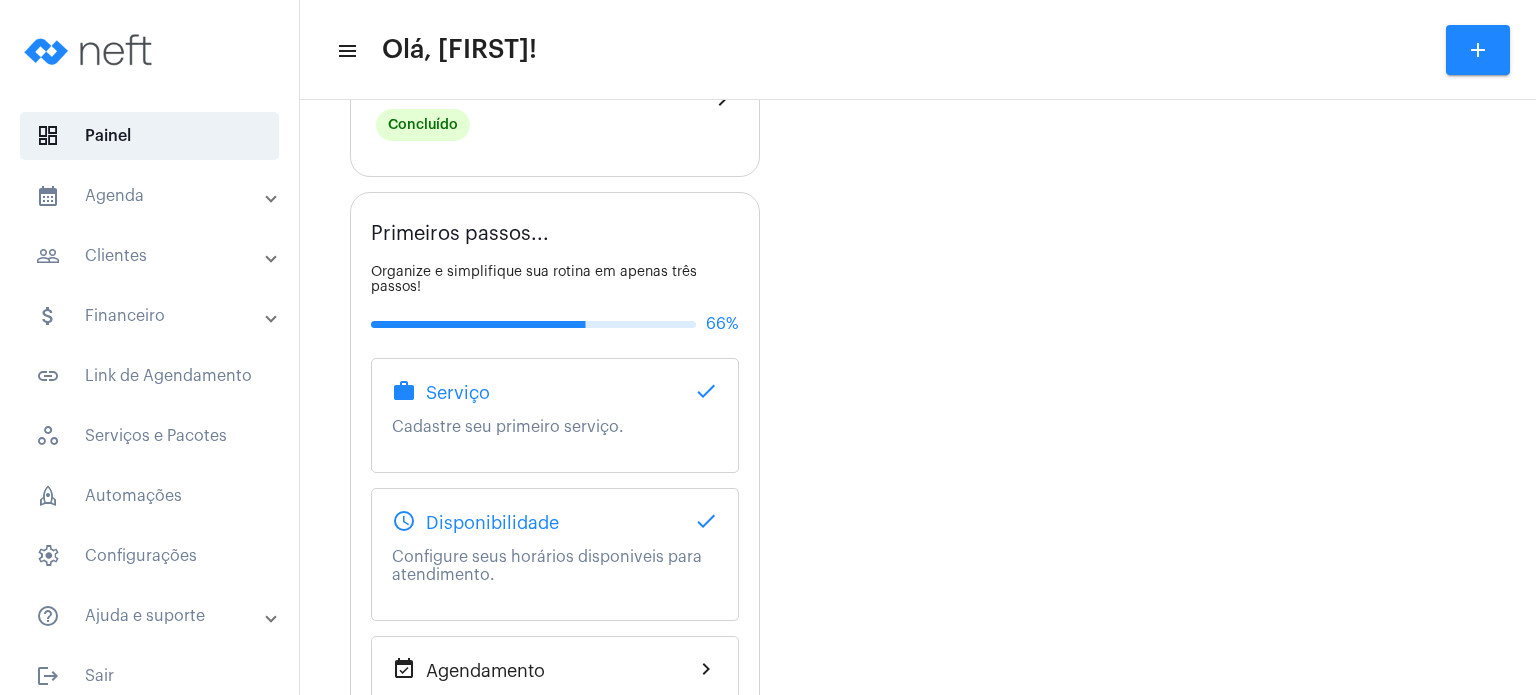 scroll, scrollTop: 1120, scrollLeft: 0, axis: vertical 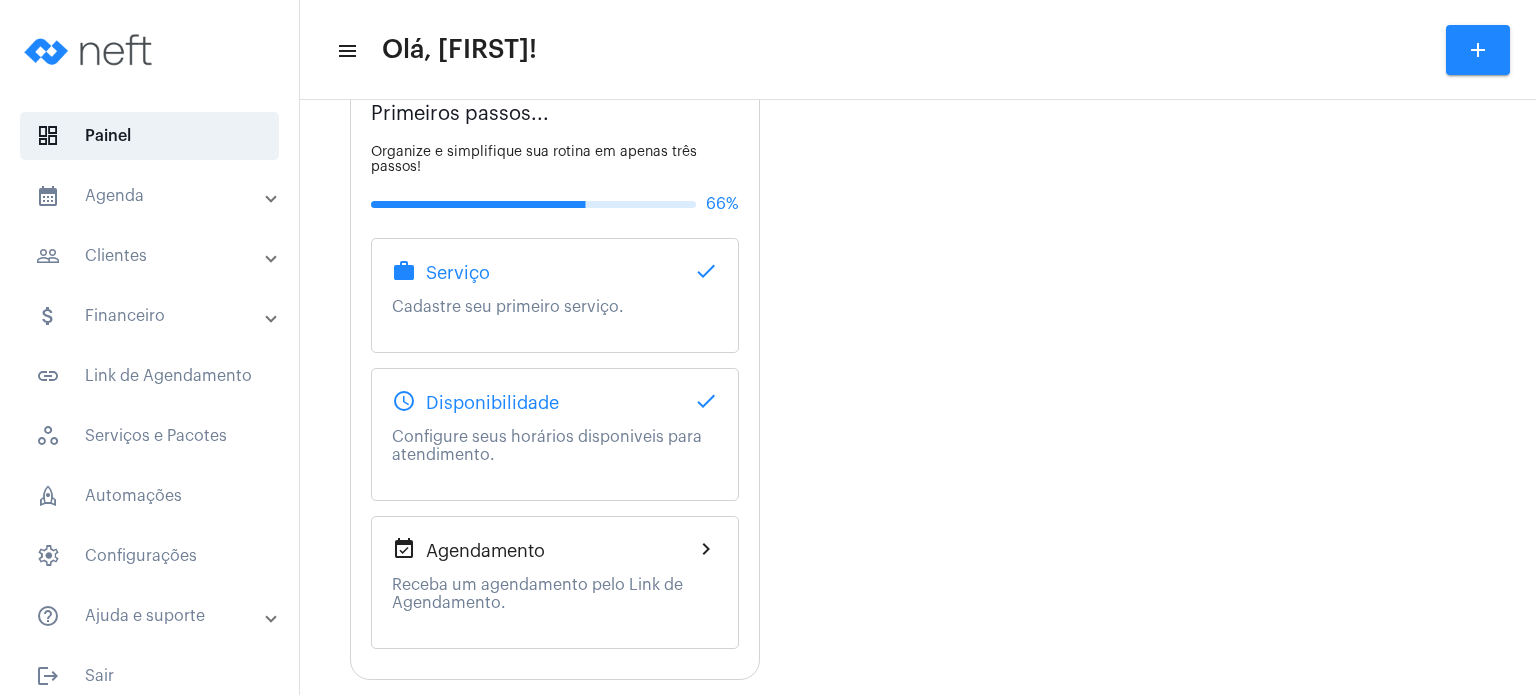 click on "Dia Semana Mês Escolher Agendamentos add Isabela Souza Campos schedule 6 de agosto às 09:00 Concluído  chevron_right  Artur Vinco schedule 6 de agosto às 10:00 Concluído  chevron_right  Ana Carolina Perim schedule 6 de agosto às 14:00 Concluído  chevron_right  Henrique Tosi Andriao schedule 6 de agosto às 15:00 Concluído  chevron_right  Vitória Rigo Bhering schedule 6 de agosto às 16:00 Concluído  chevron_right  Bernardo Batalha Bravim schedule 6 de agosto às 17:00 Concluído  chevron_right  Antonio Luigi Tavares Giacomin schedule 6 de agosto às 18:00 Concluído  chevron_right  Primeiros passos...  Organize e simplifique sua rotina em apenas três passos! 66% work Serviço  done  Cadastre seu primeiro serviço. schedule Disponibilidade  done   Configure seus horários disponiveis para atendimento.  event_available Agendamento  chevron_right   Receba um agendamento pelo Link de Agendamento.  Gráfico de agendamentos Não há agendamentos Concluído  Concluído  content_copy open_in_new schedule" 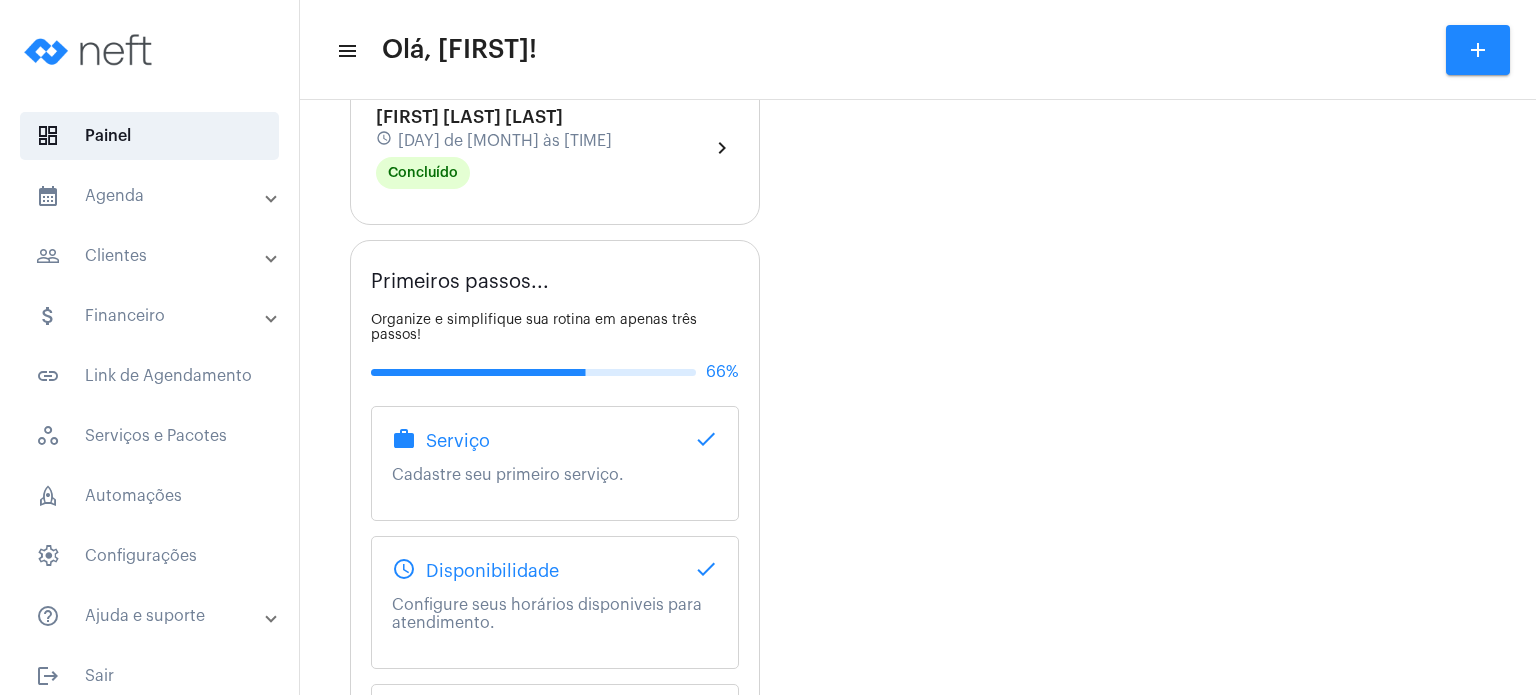 scroll, scrollTop: 800, scrollLeft: 0, axis: vertical 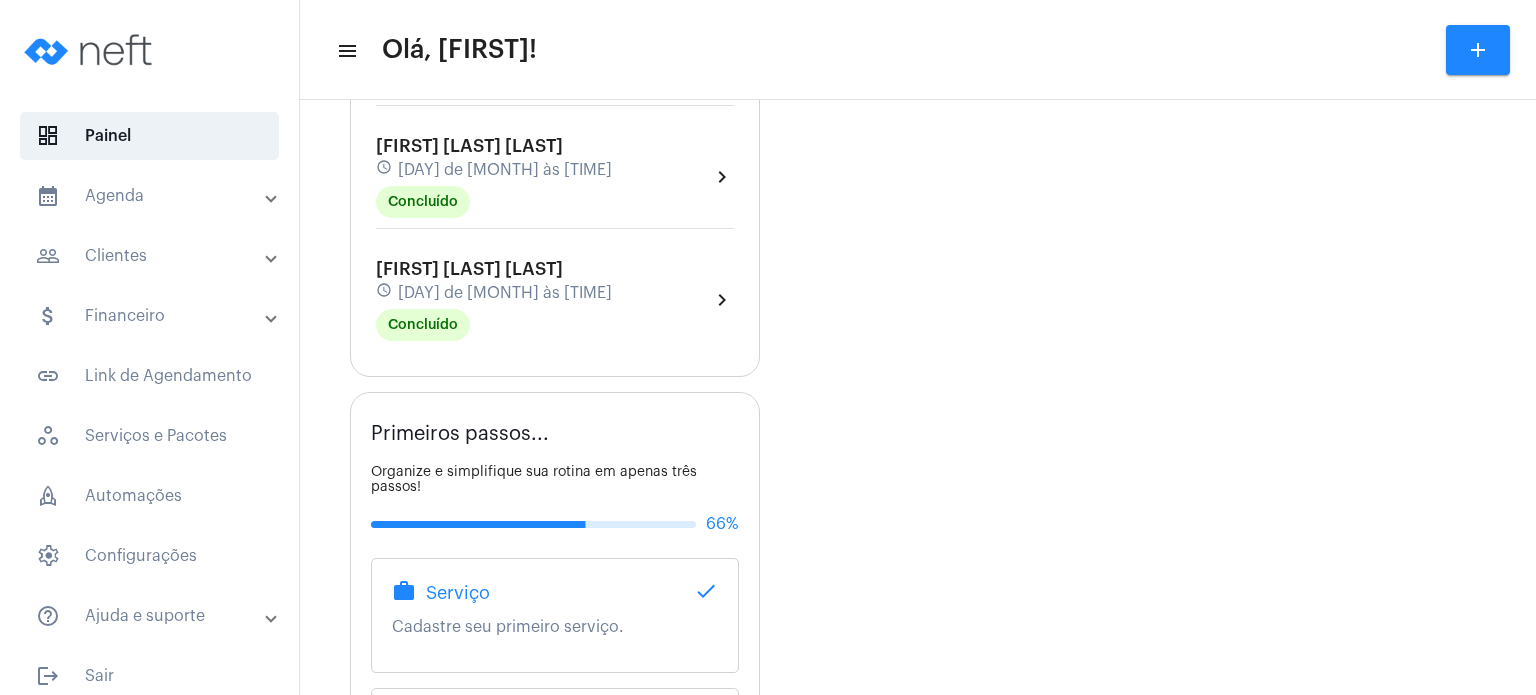 click on "[DAY] de [MONTH] às [TIME]" 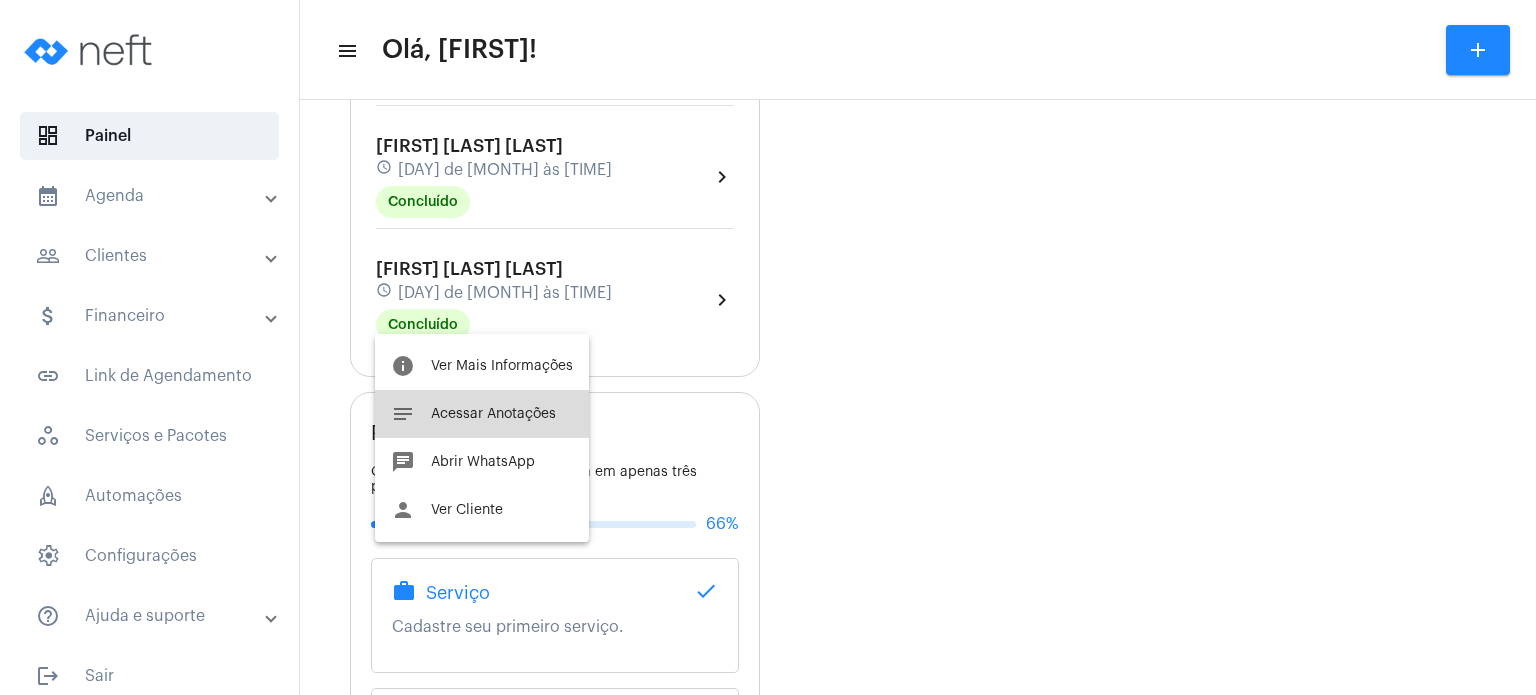 click on "Acessar Anotações" at bounding box center [493, 414] 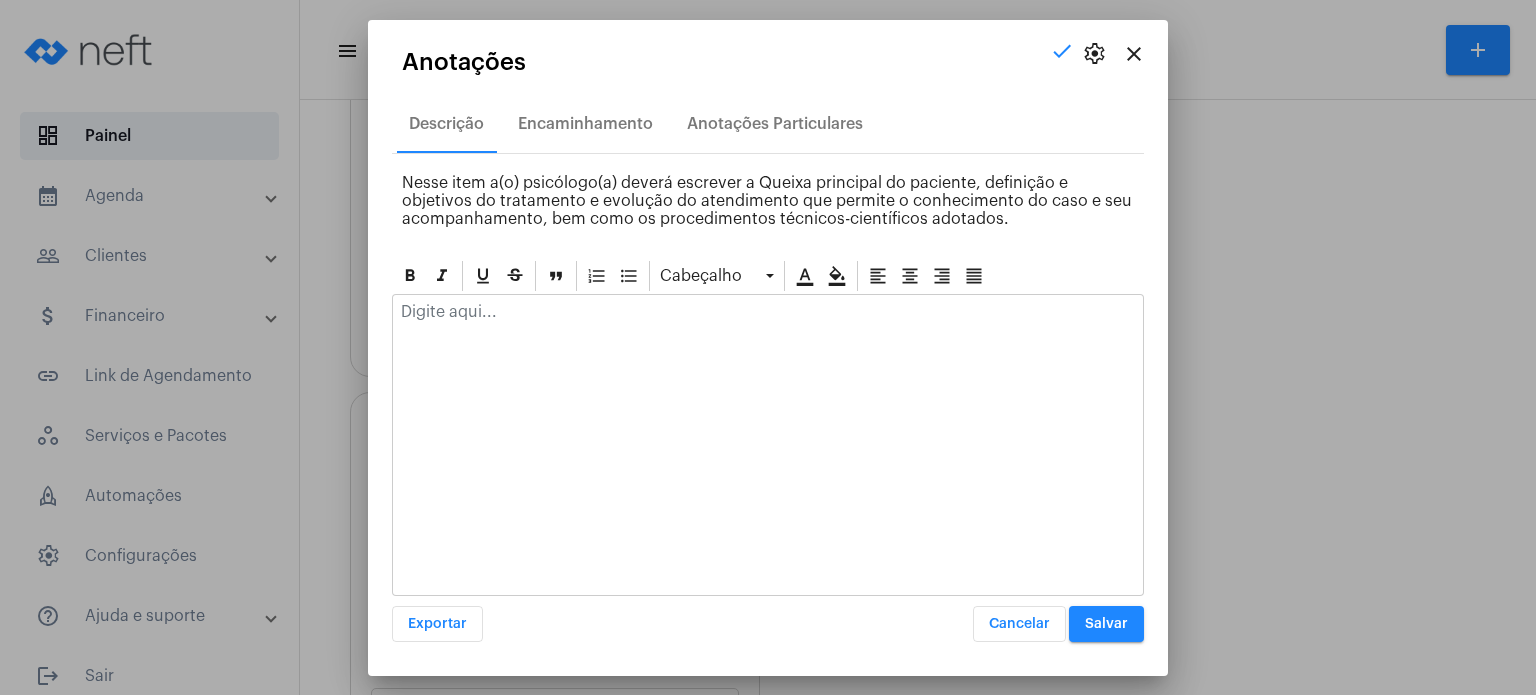 click 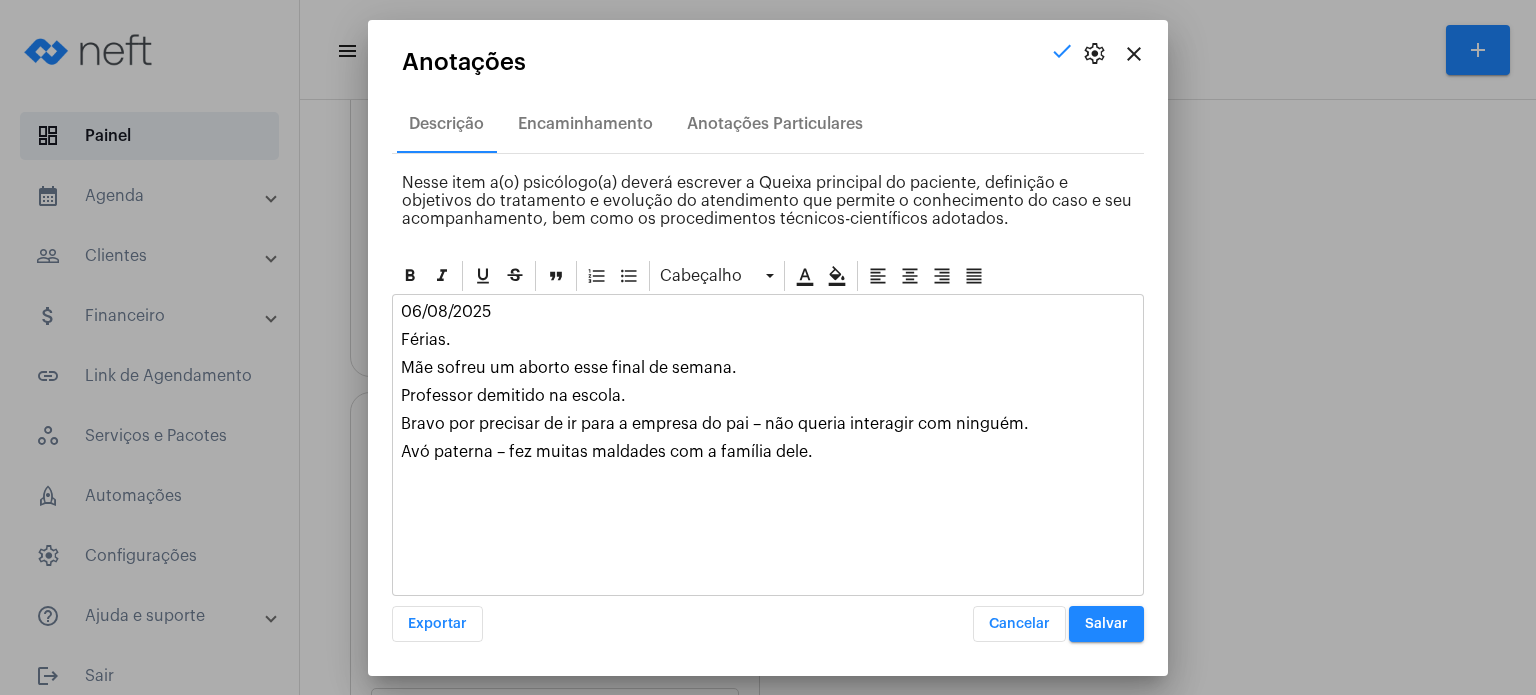 click on "Salvar" at bounding box center (1106, 624) 